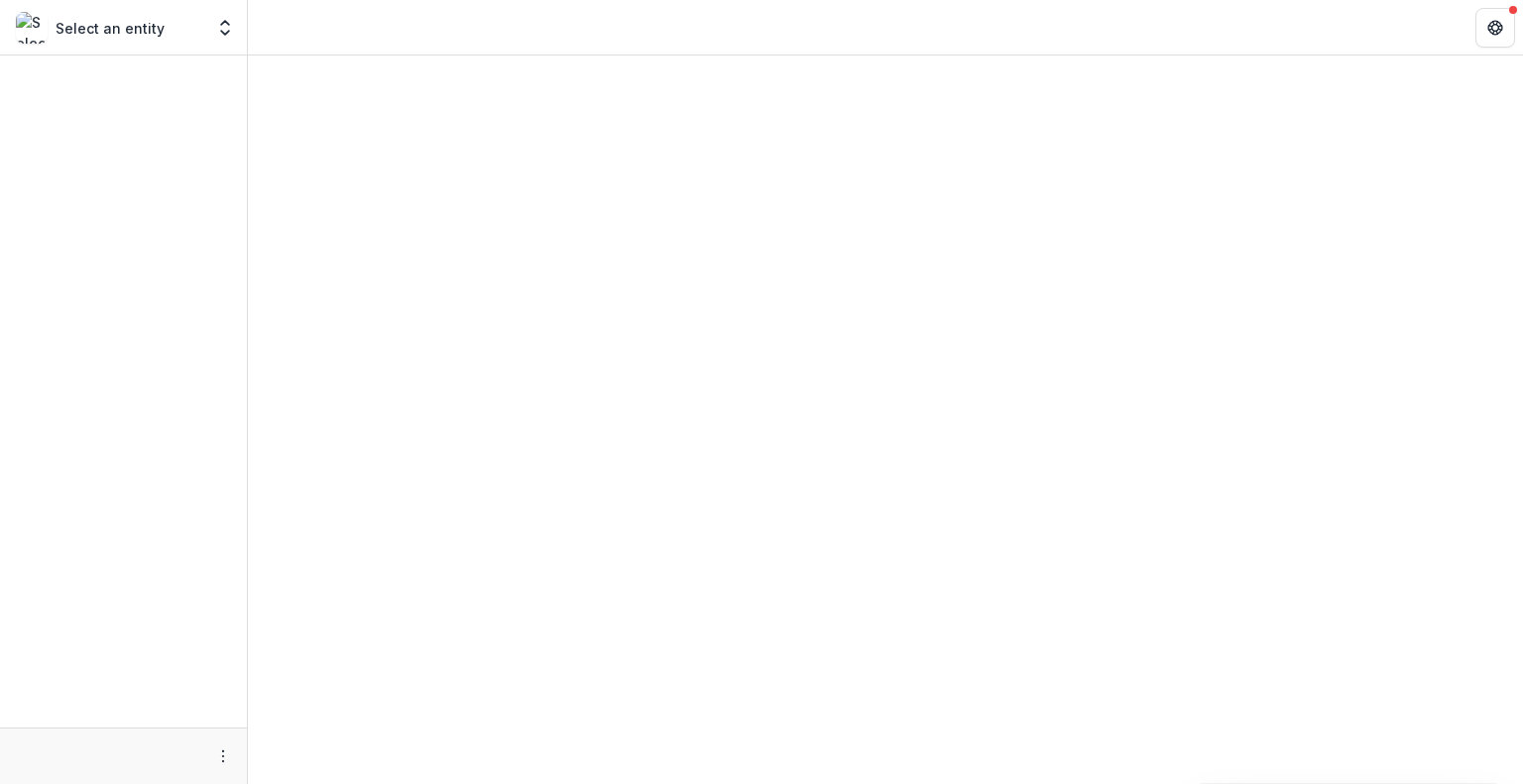 scroll, scrollTop: 0, scrollLeft: 0, axis: both 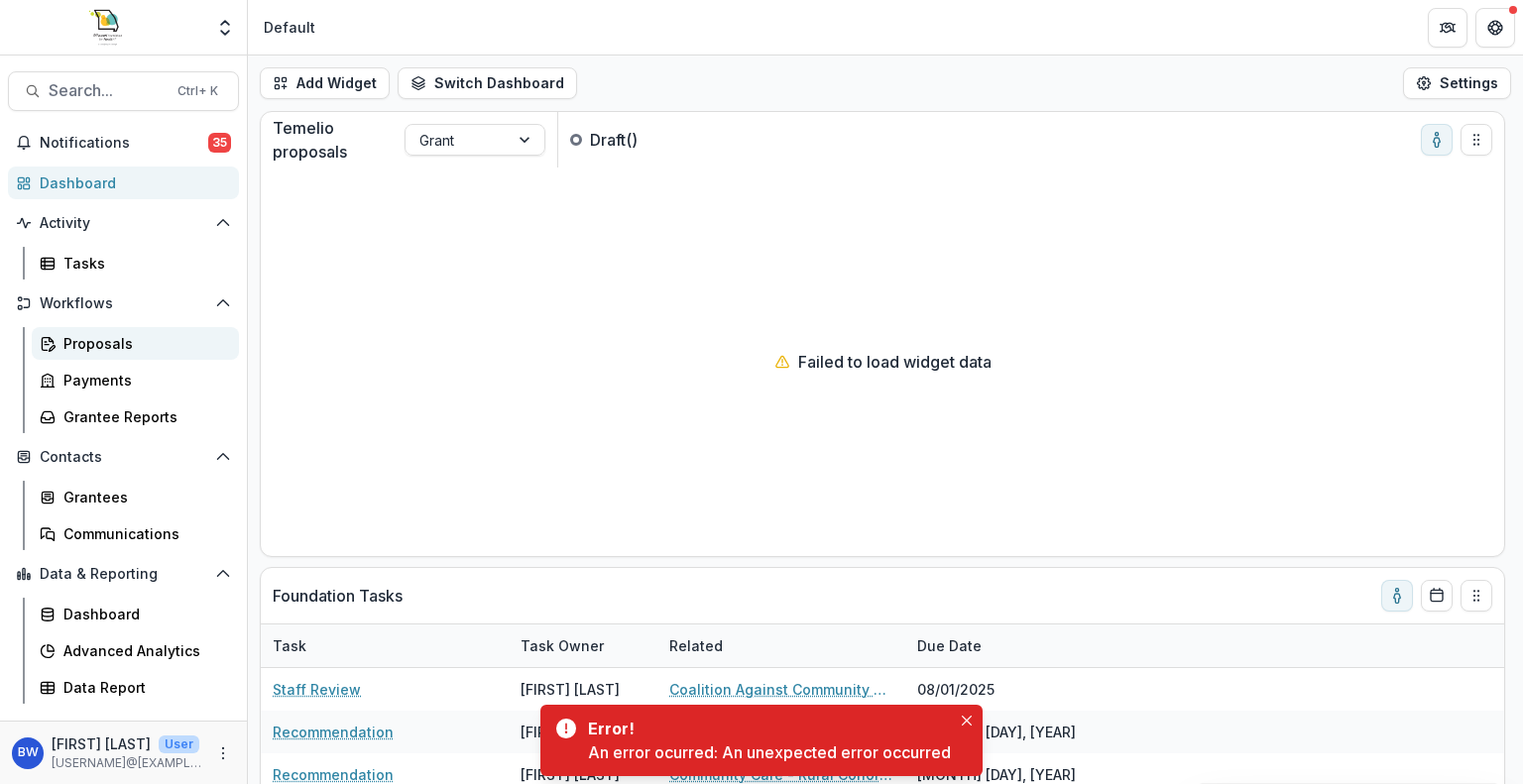 click on "Proposals" at bounding box center (135, 343) 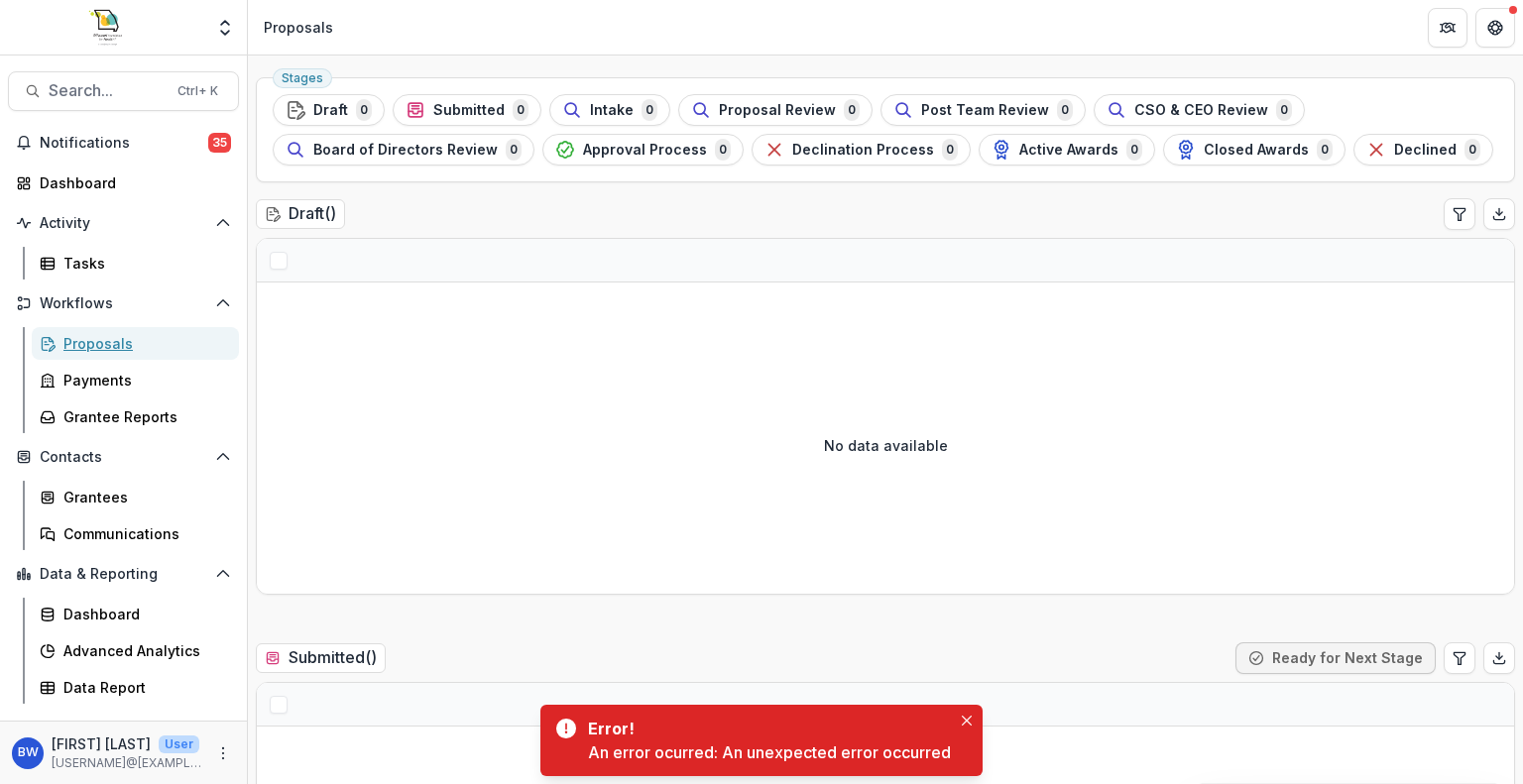 scroll, scrollTop: 0, scrollLeft: 0, axis: both 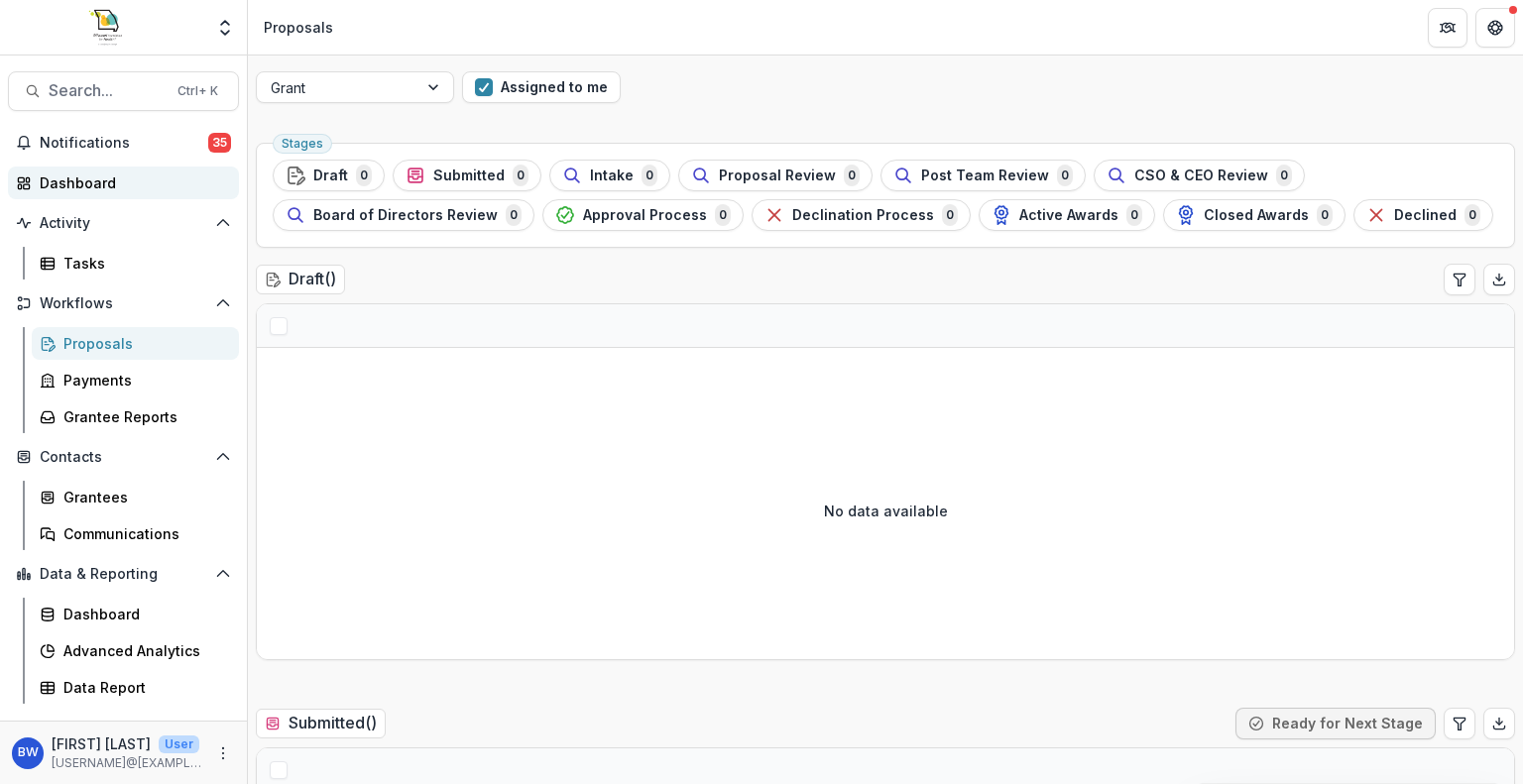 click on "Dashboard" at bounding box center (131, 182) 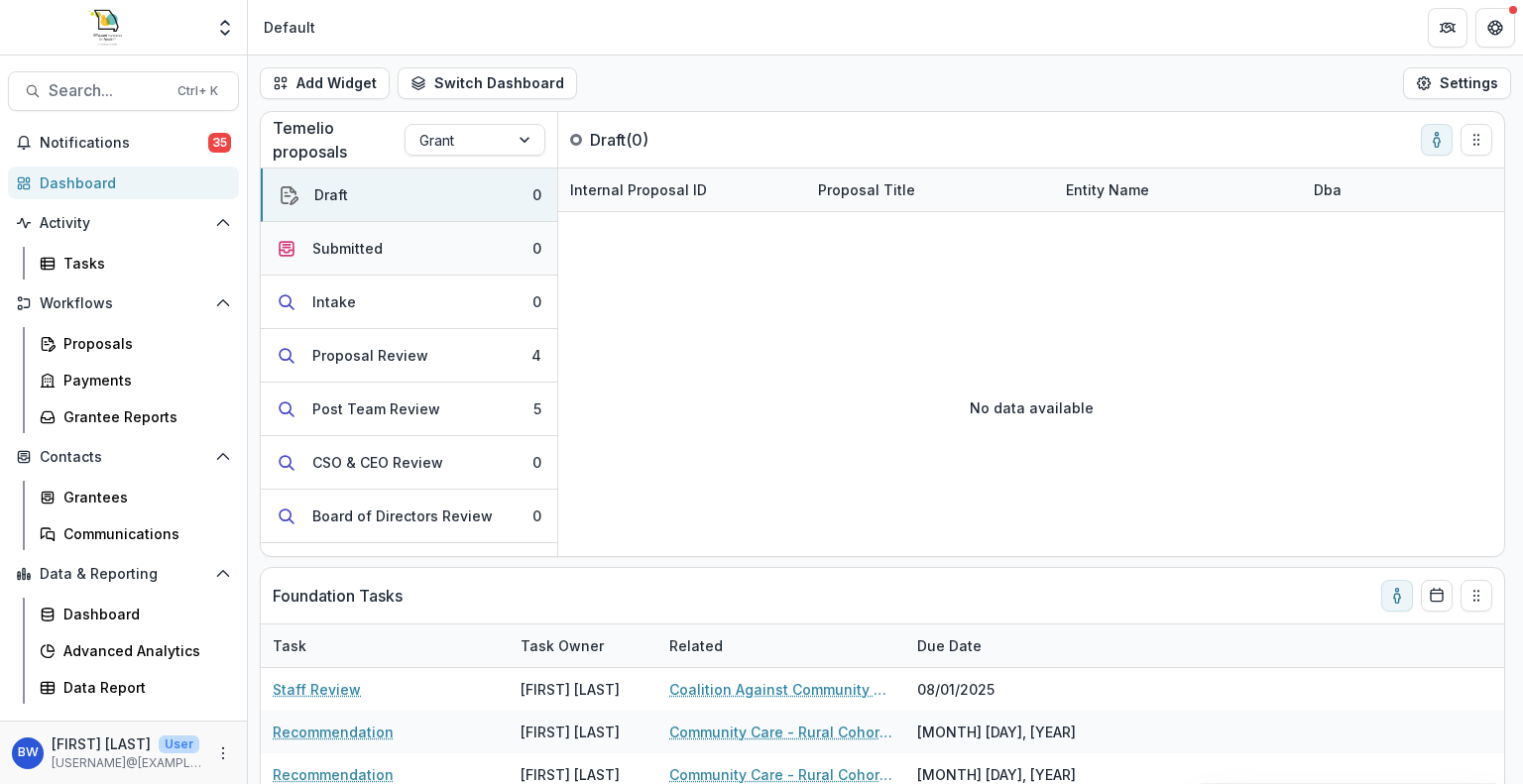 click on "Submitted" at bounding box center [347, 248] 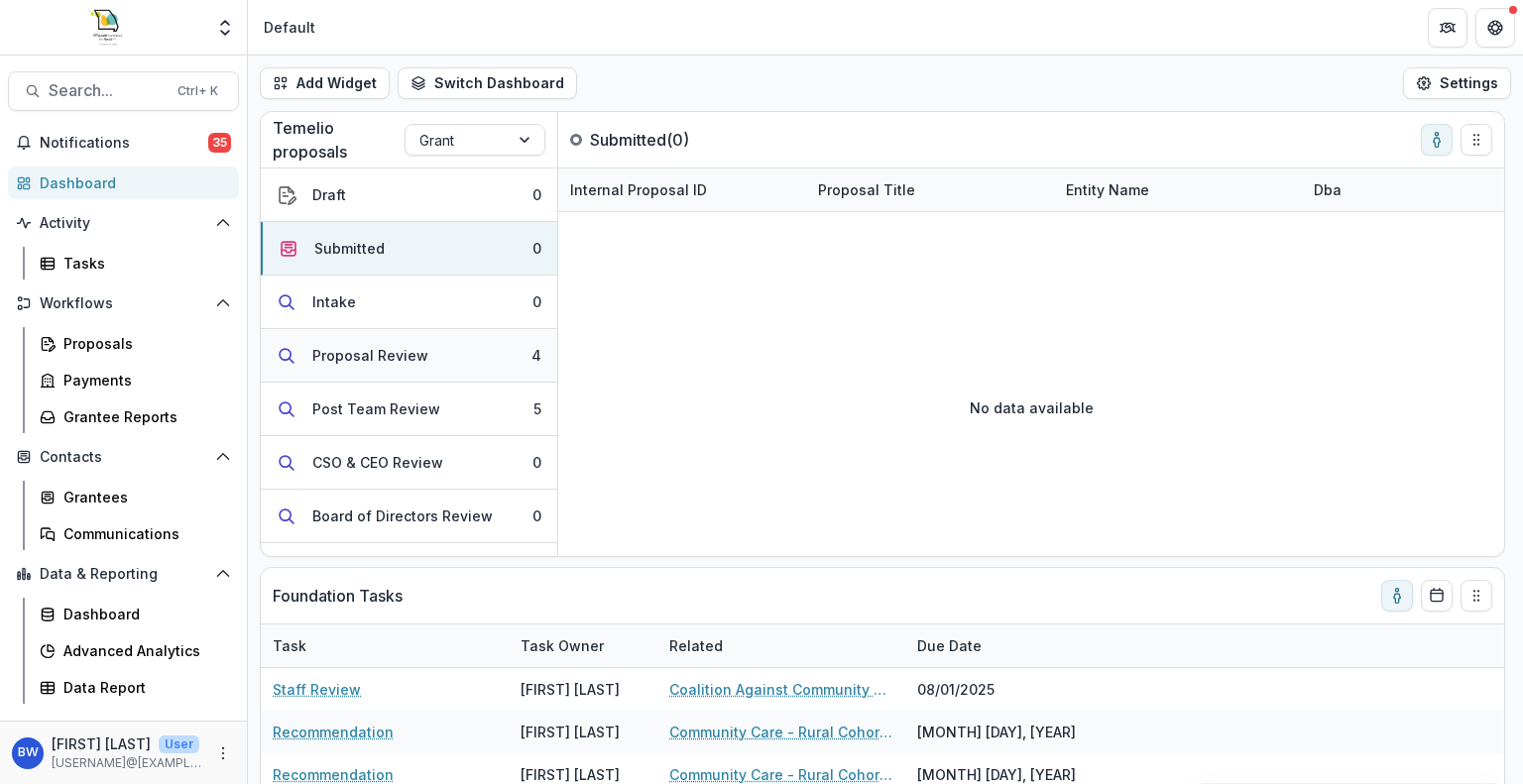 click on "Proposal Review" at bounding box center [370, 355] 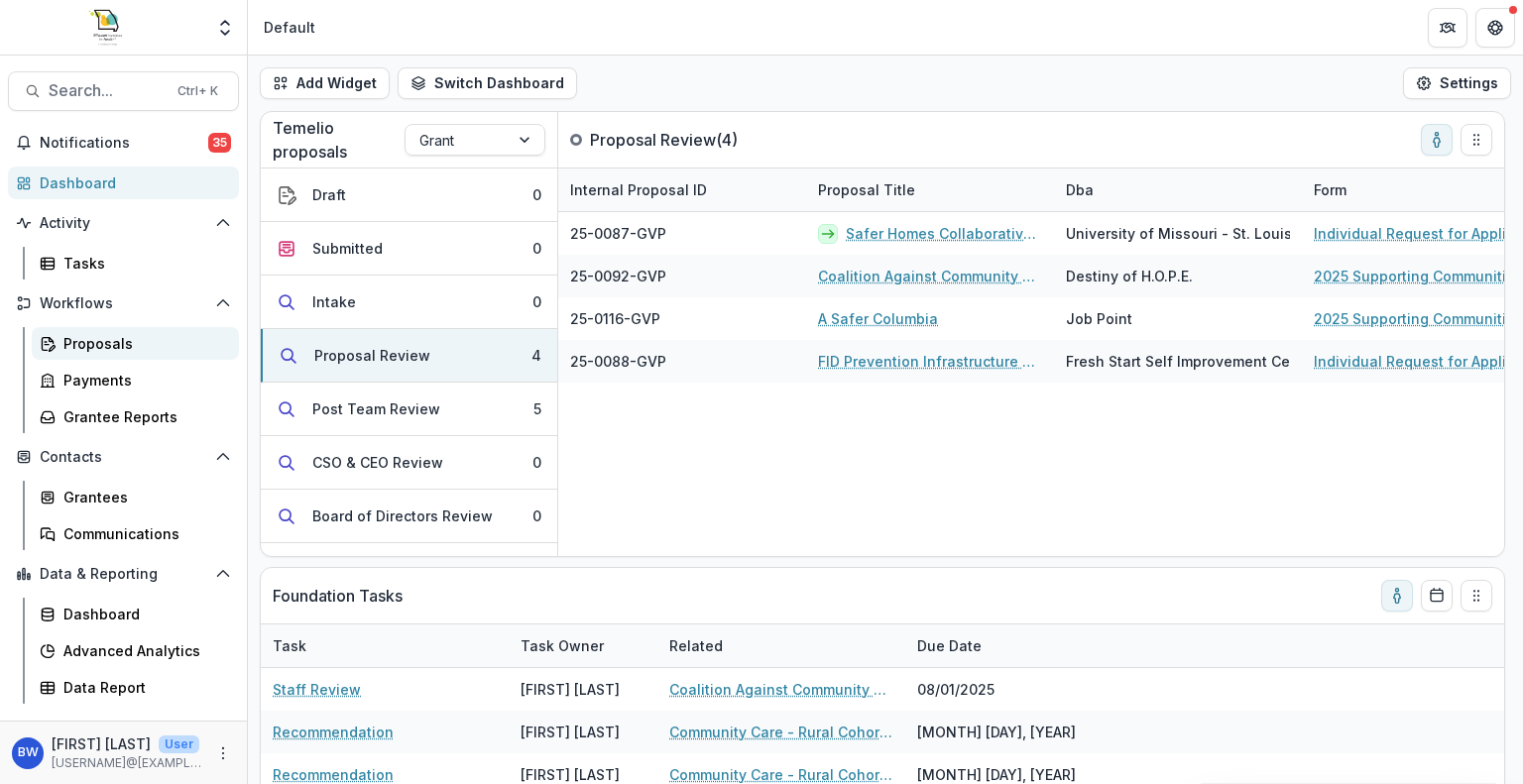 click on "Proposals" at bounding box center [143, 343] 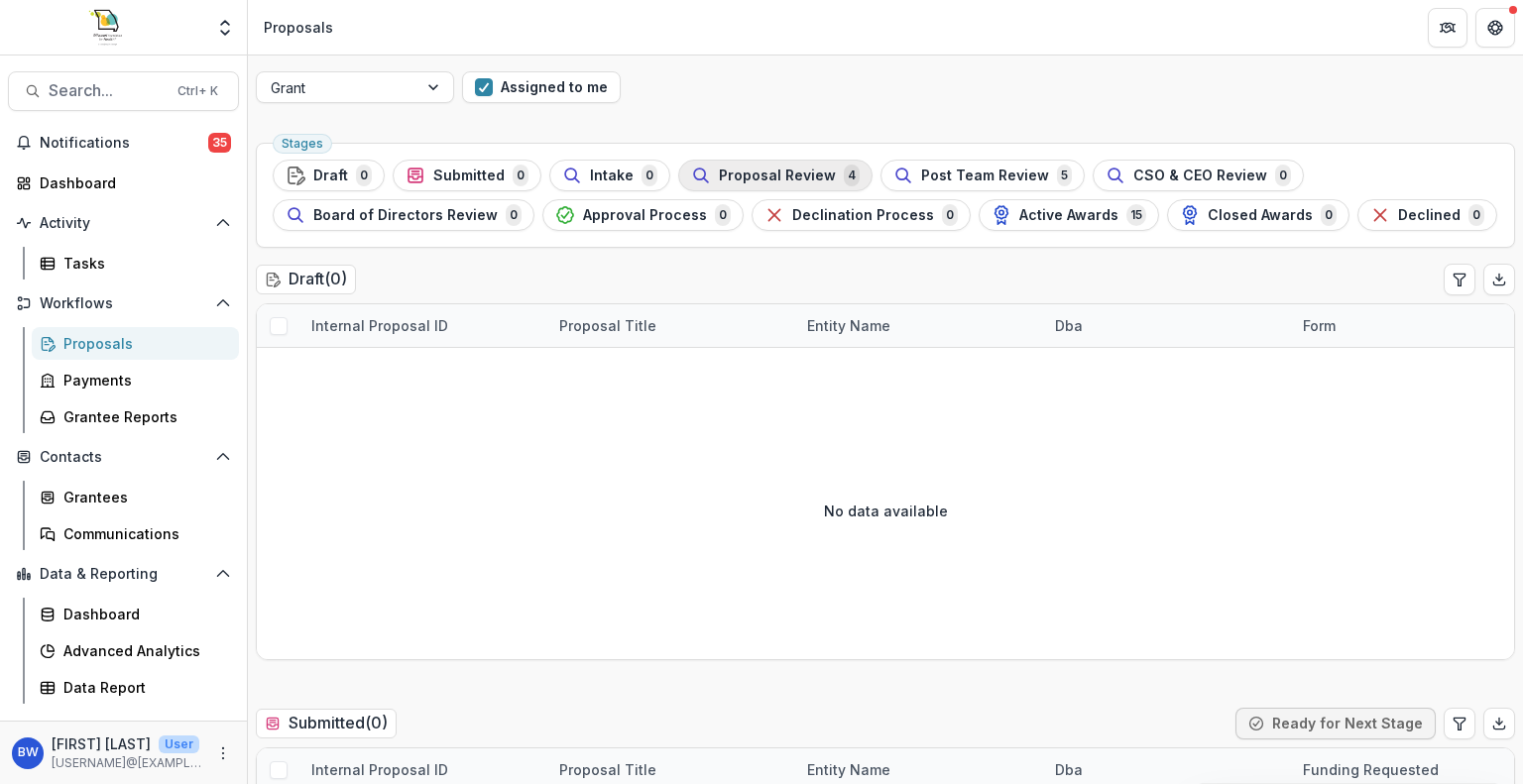 click on "Proposal Review" at bounding box center [777, 175] 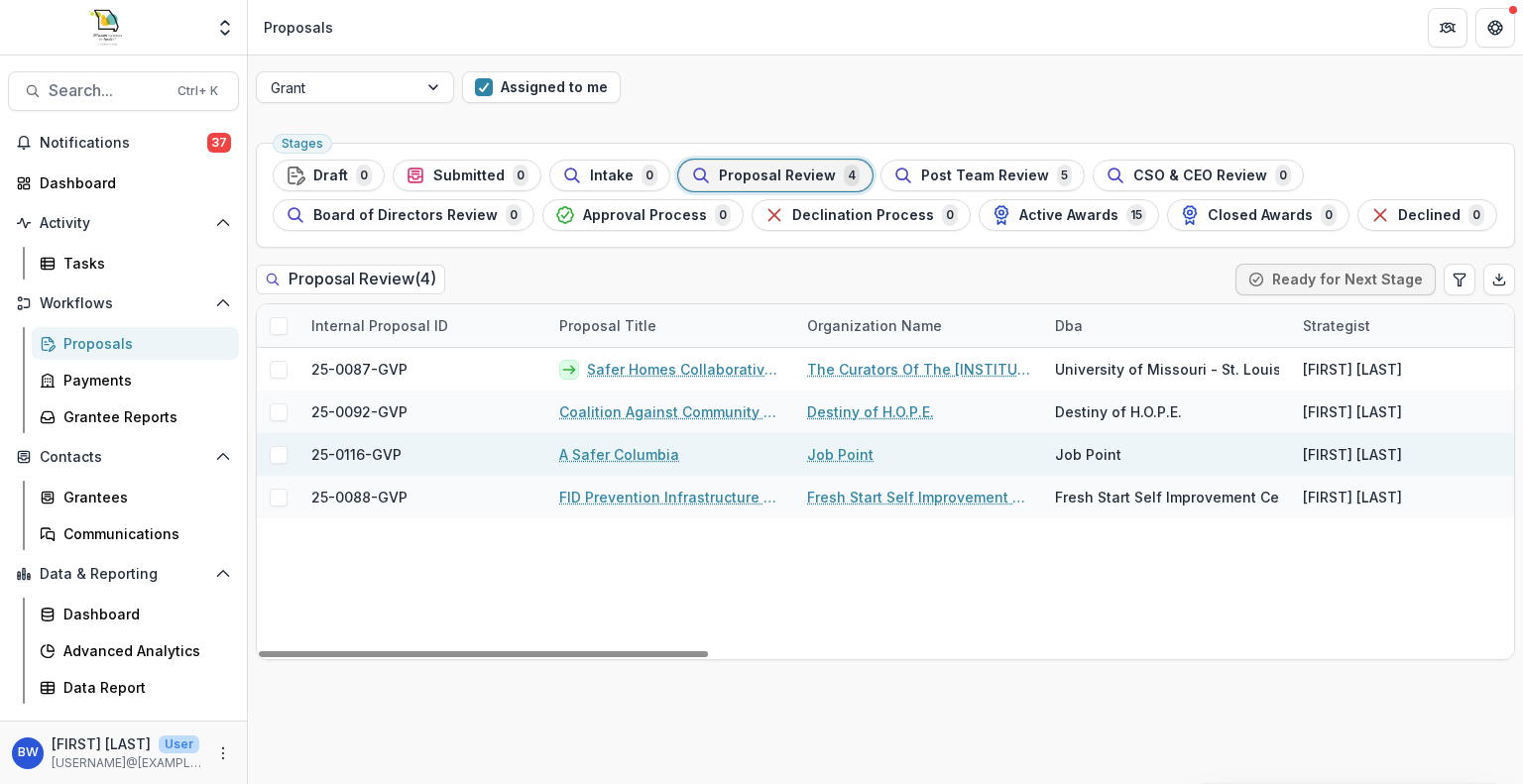 click at bounding box center [279, 455] 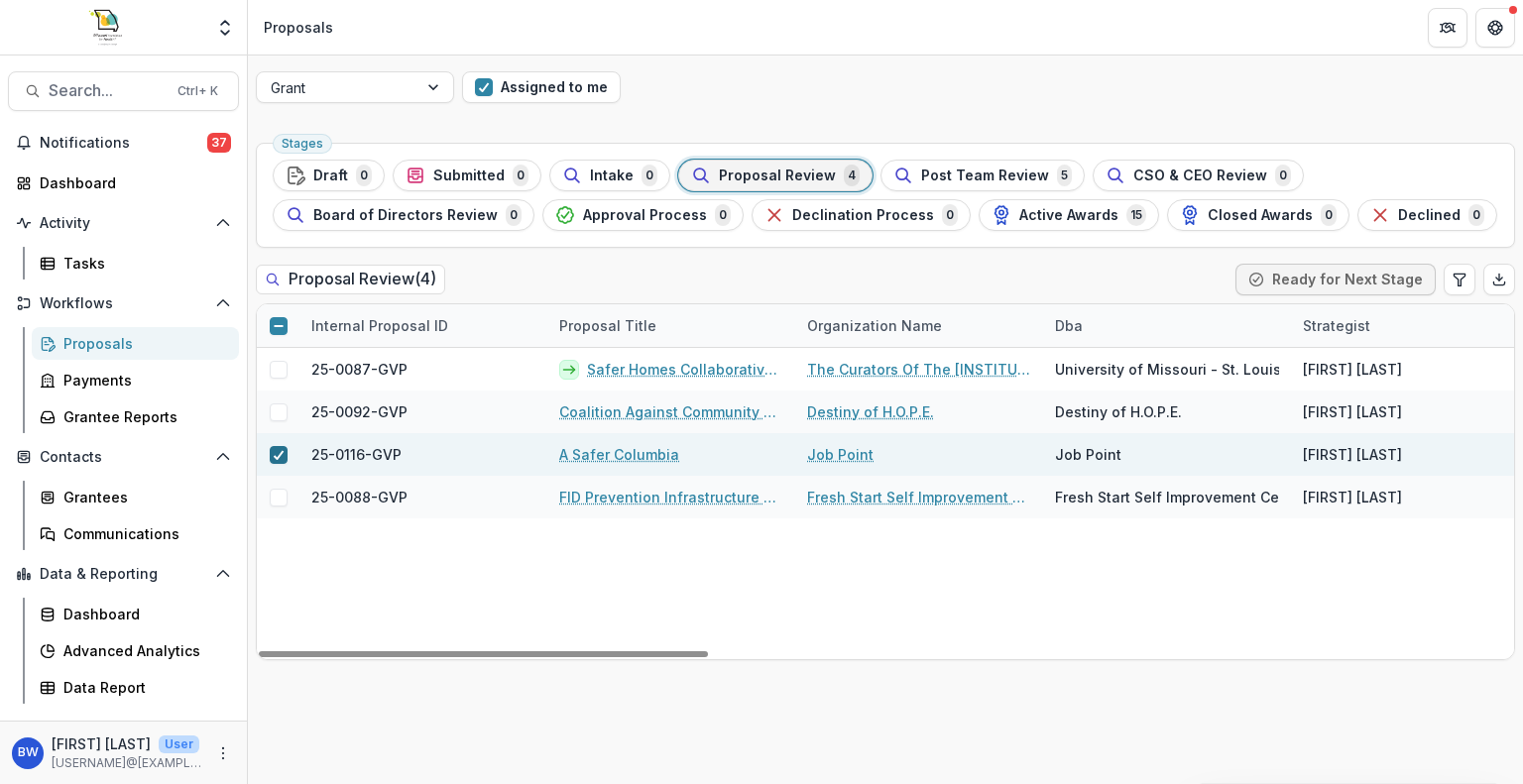 click at bounding box center (279, 455) 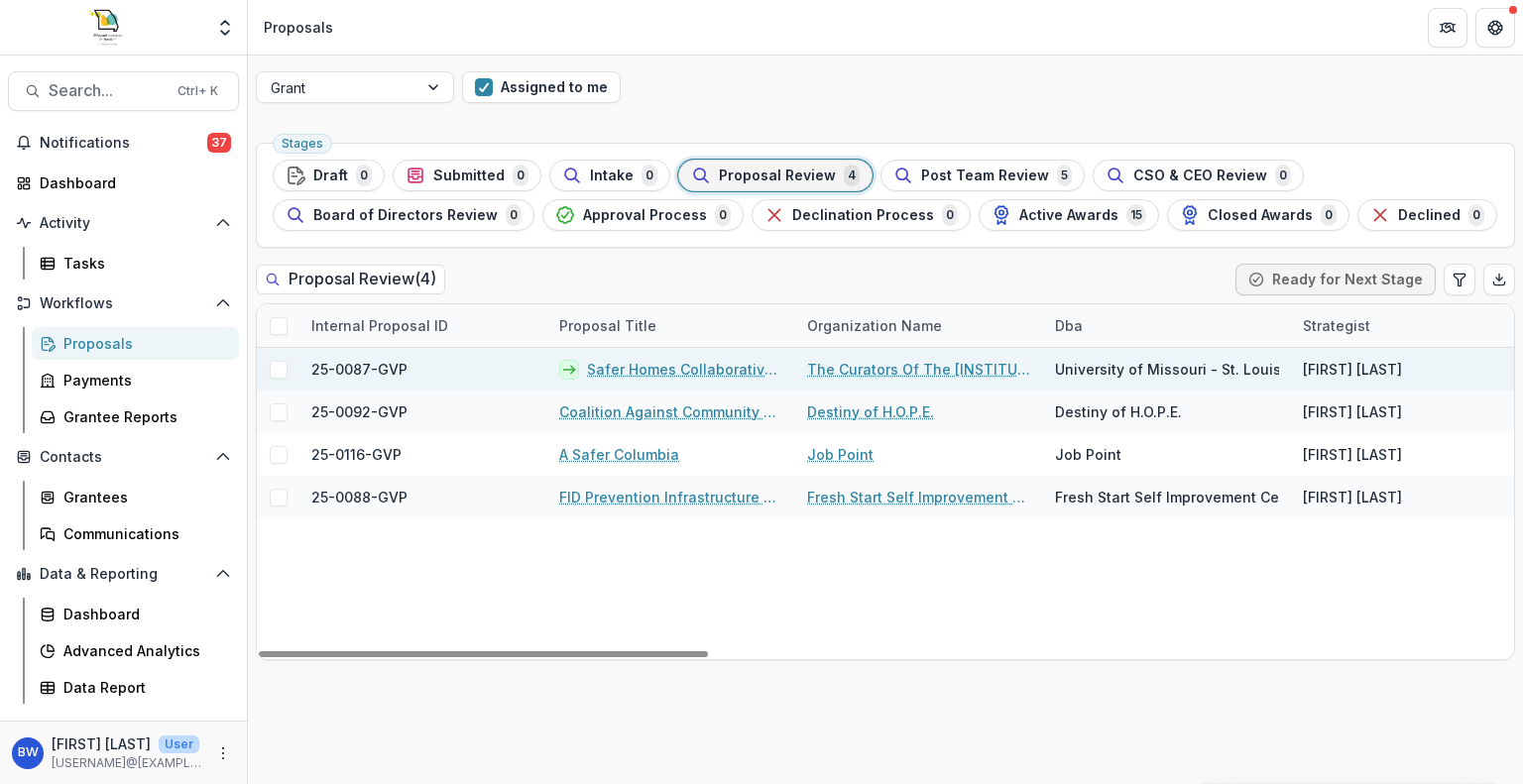 click on "The Curators Of The [INSTITUTION]" at bounding box center (919, 369) 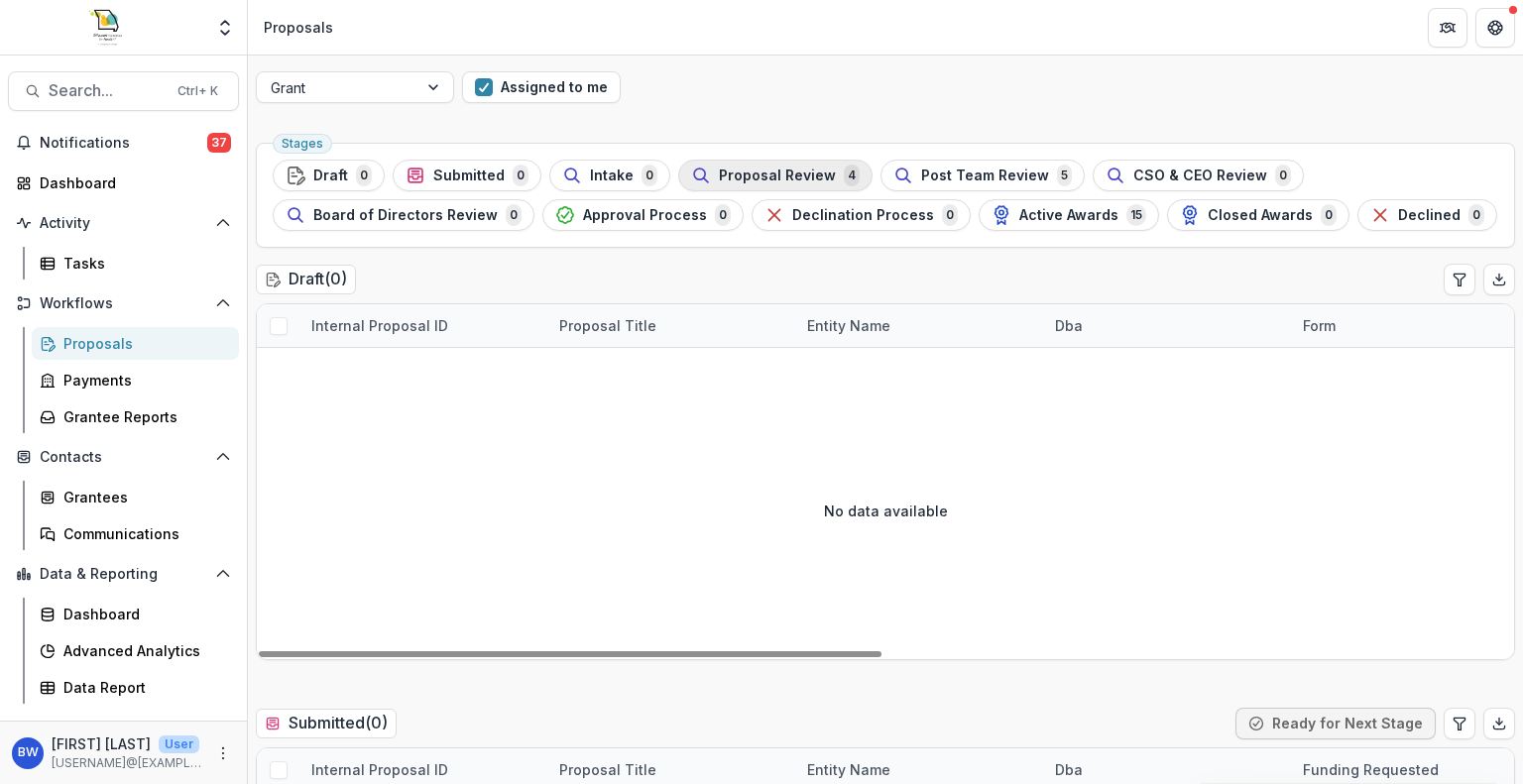 click on "Proposal Review" at bounding box center (777, 175) 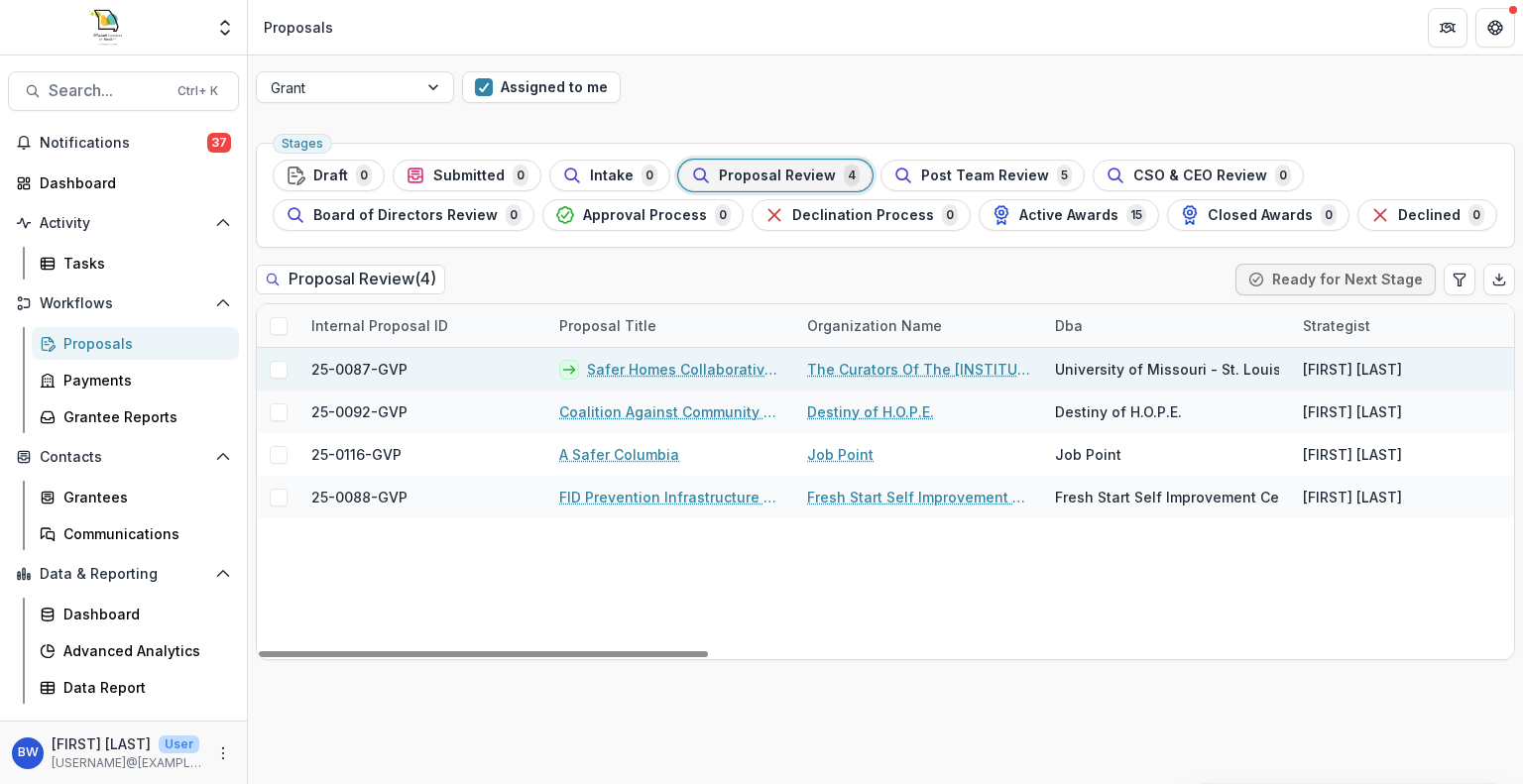 click on "Safer Homes Collaborative: Infrastructure & Sustainability Funding" at bounding box center (685, 369) 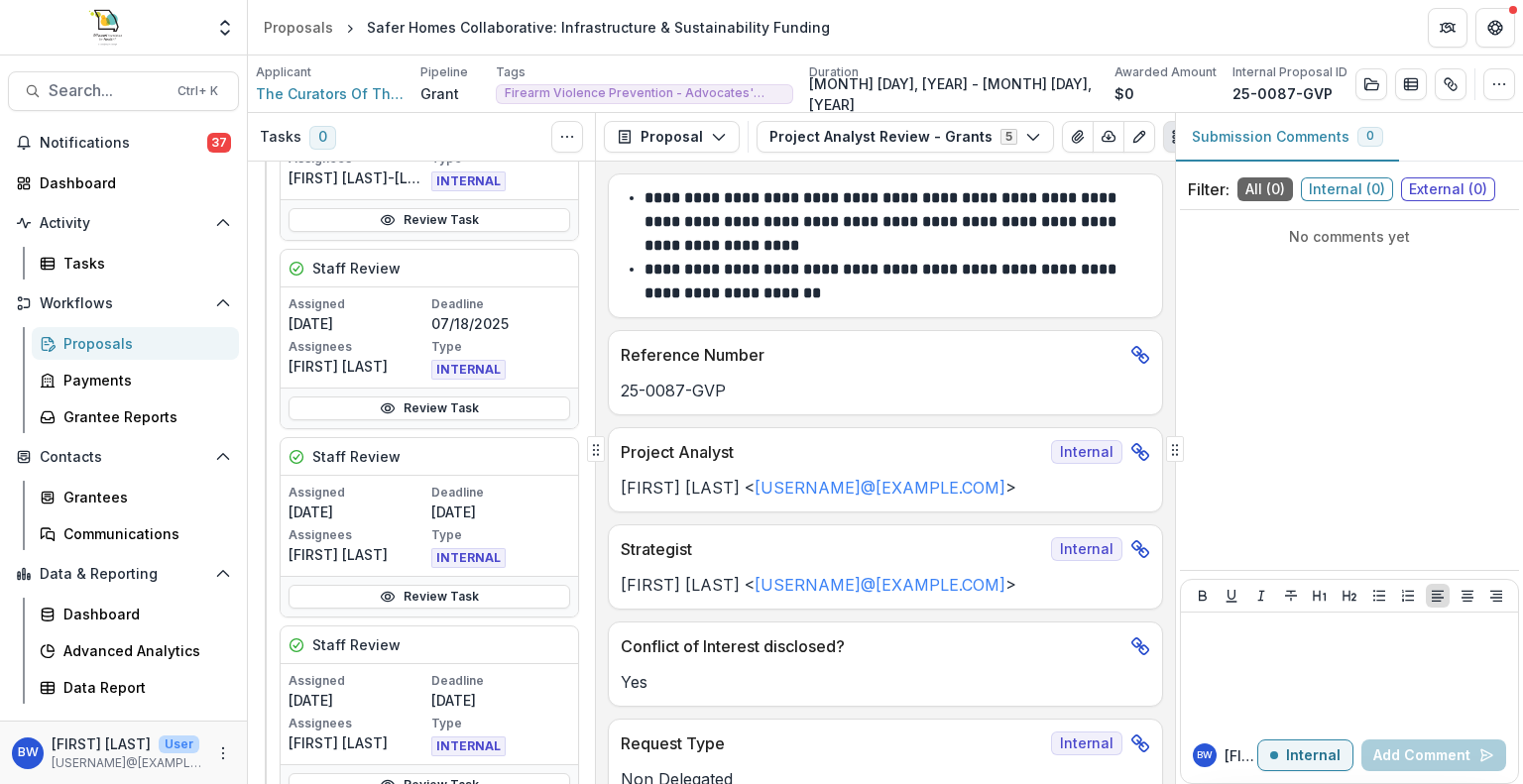 scroll, scrollTop: 206, scrollLeft: 0, axis: vertical 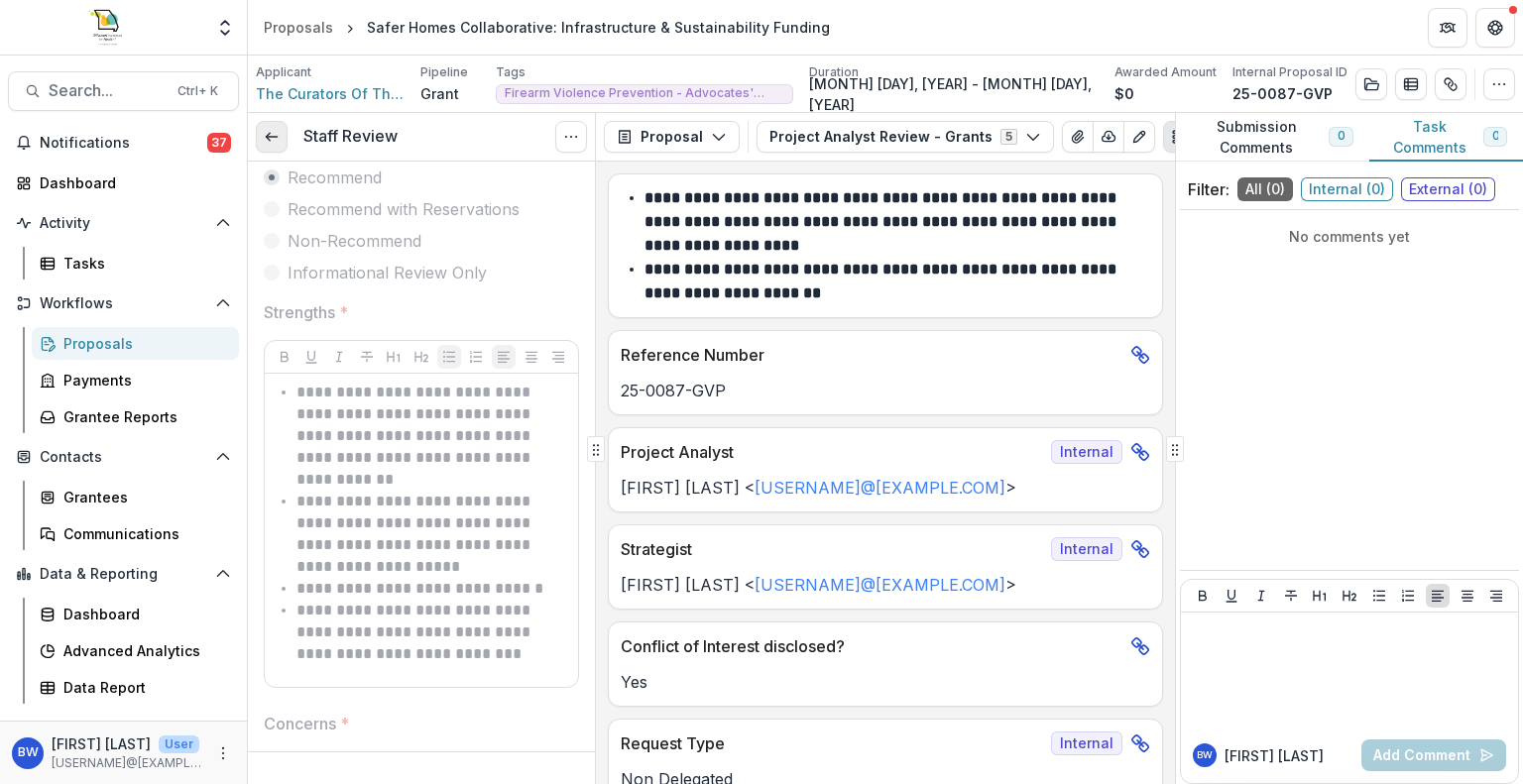 click 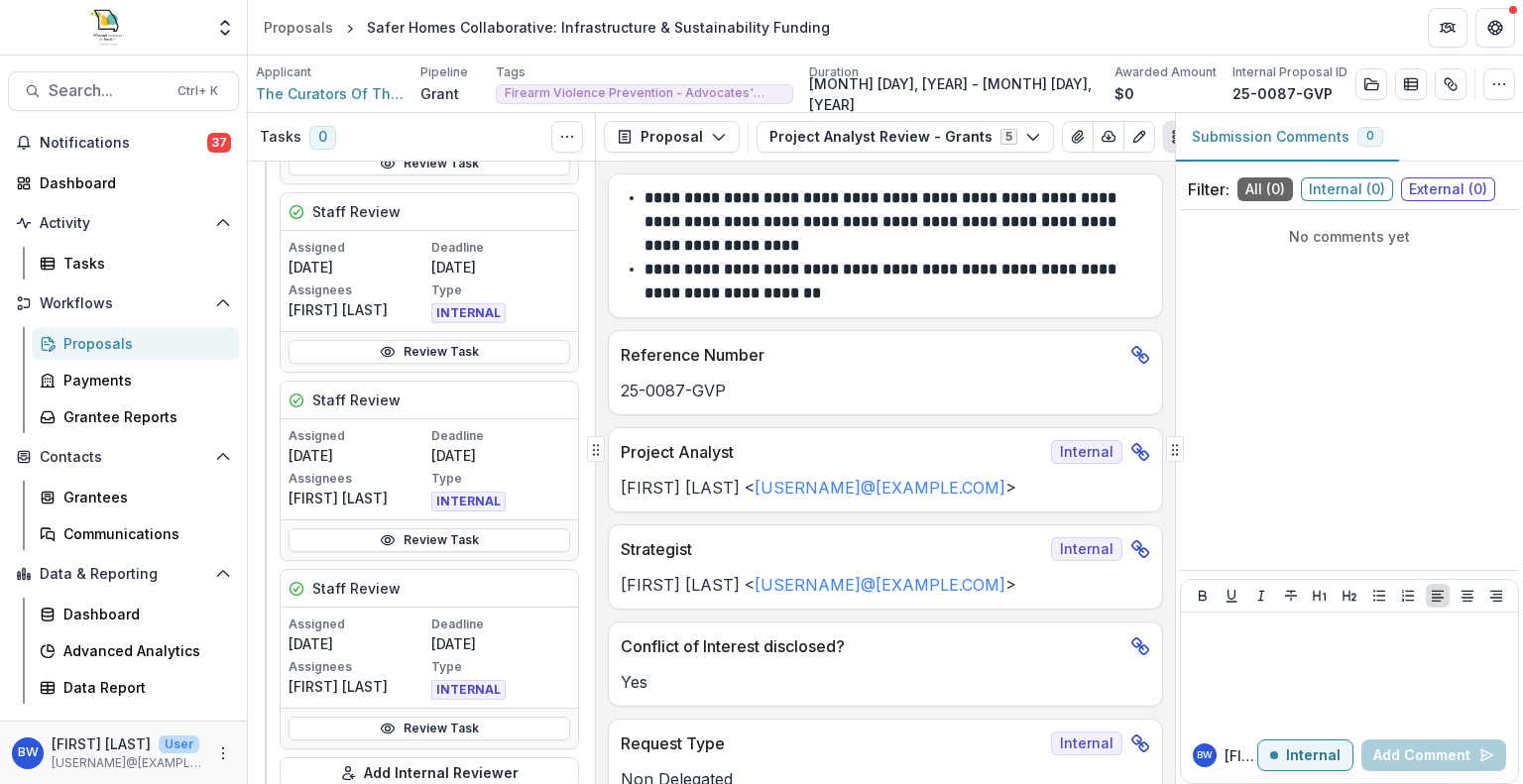 scroll, scrollTop: 462, scrollLeft: 0, axis: vertical 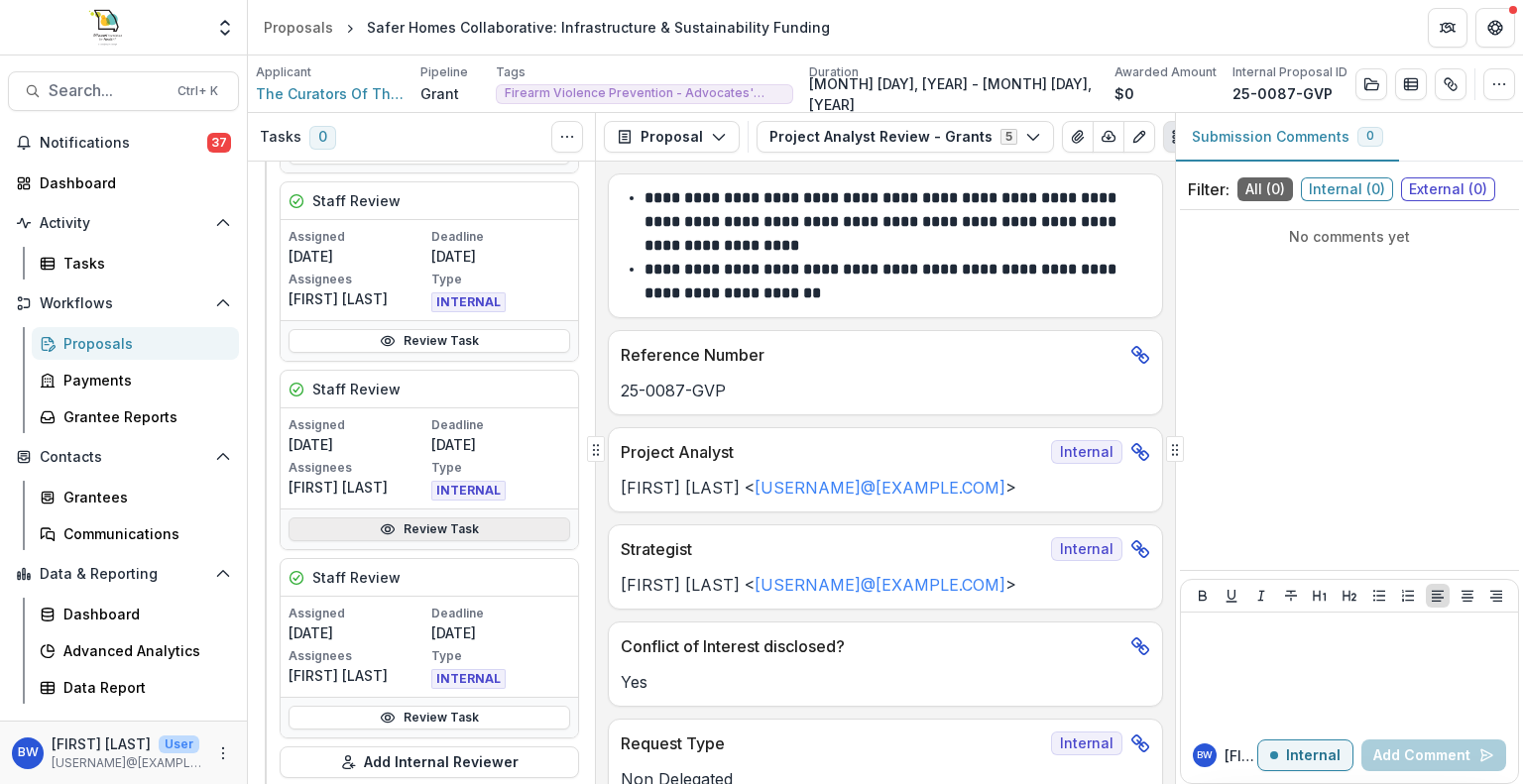 click on "Review Task" at bounding box center (429, 529) 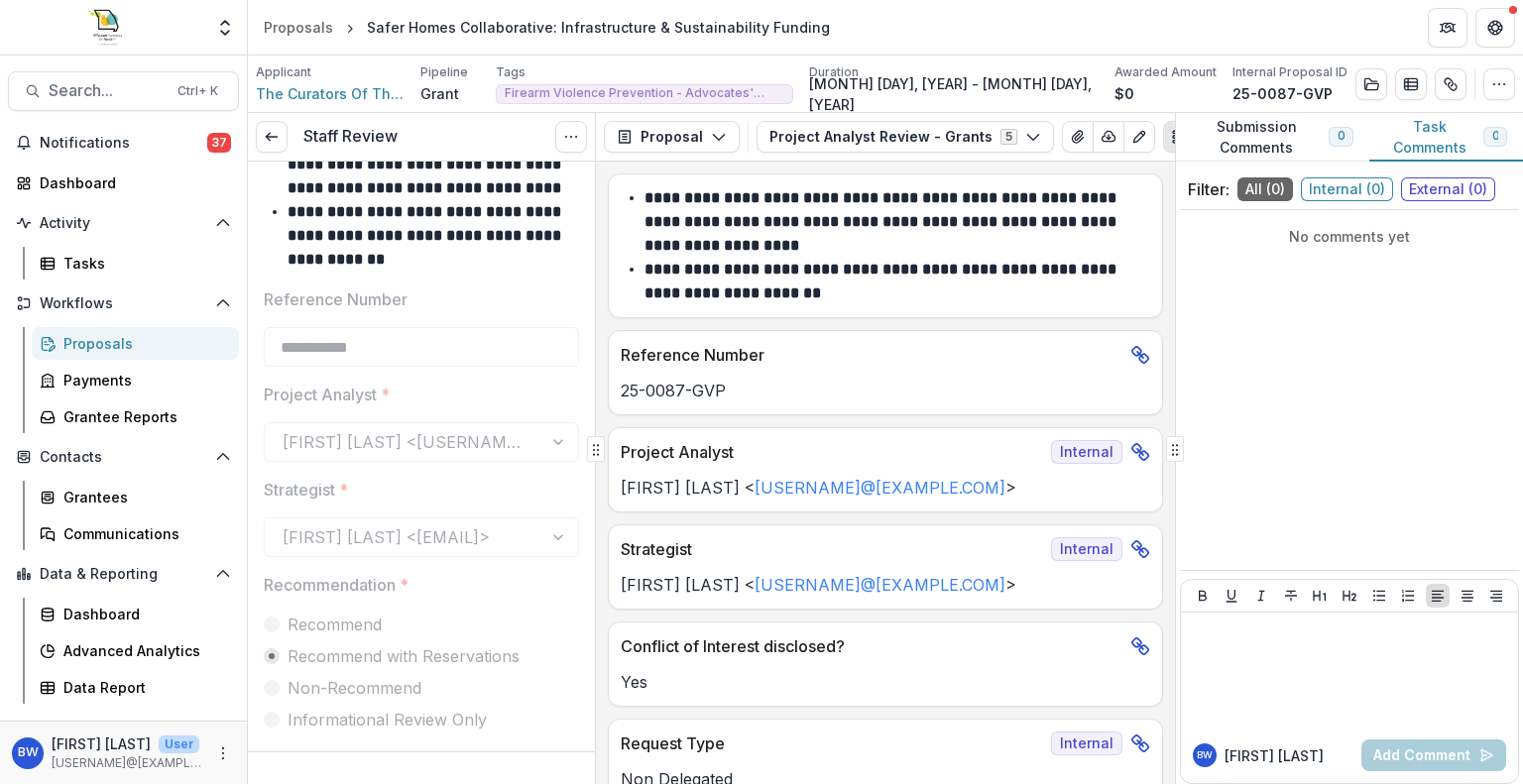 scroll, scrollTop: 0, scrollLeft: 0, axis: both 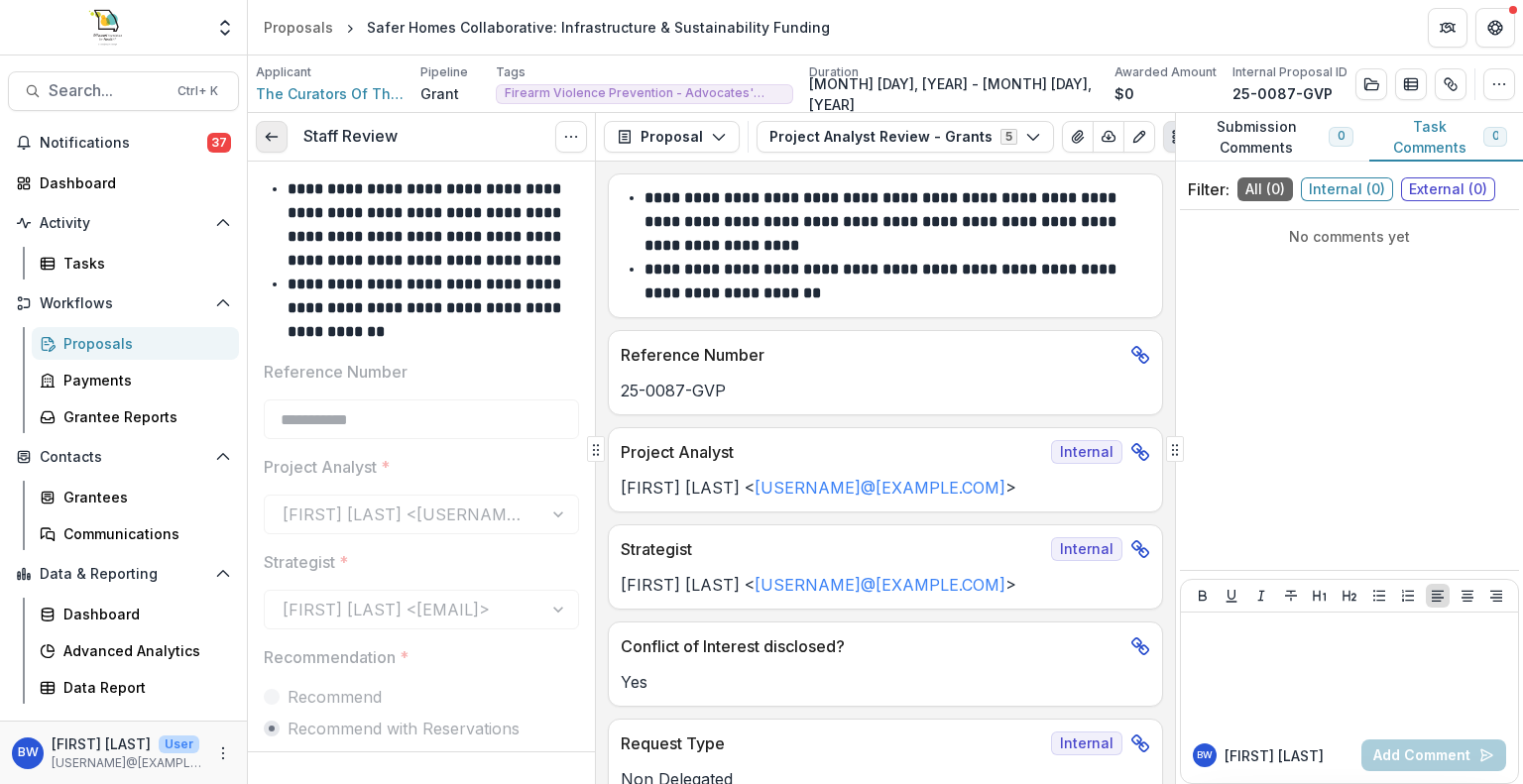 click 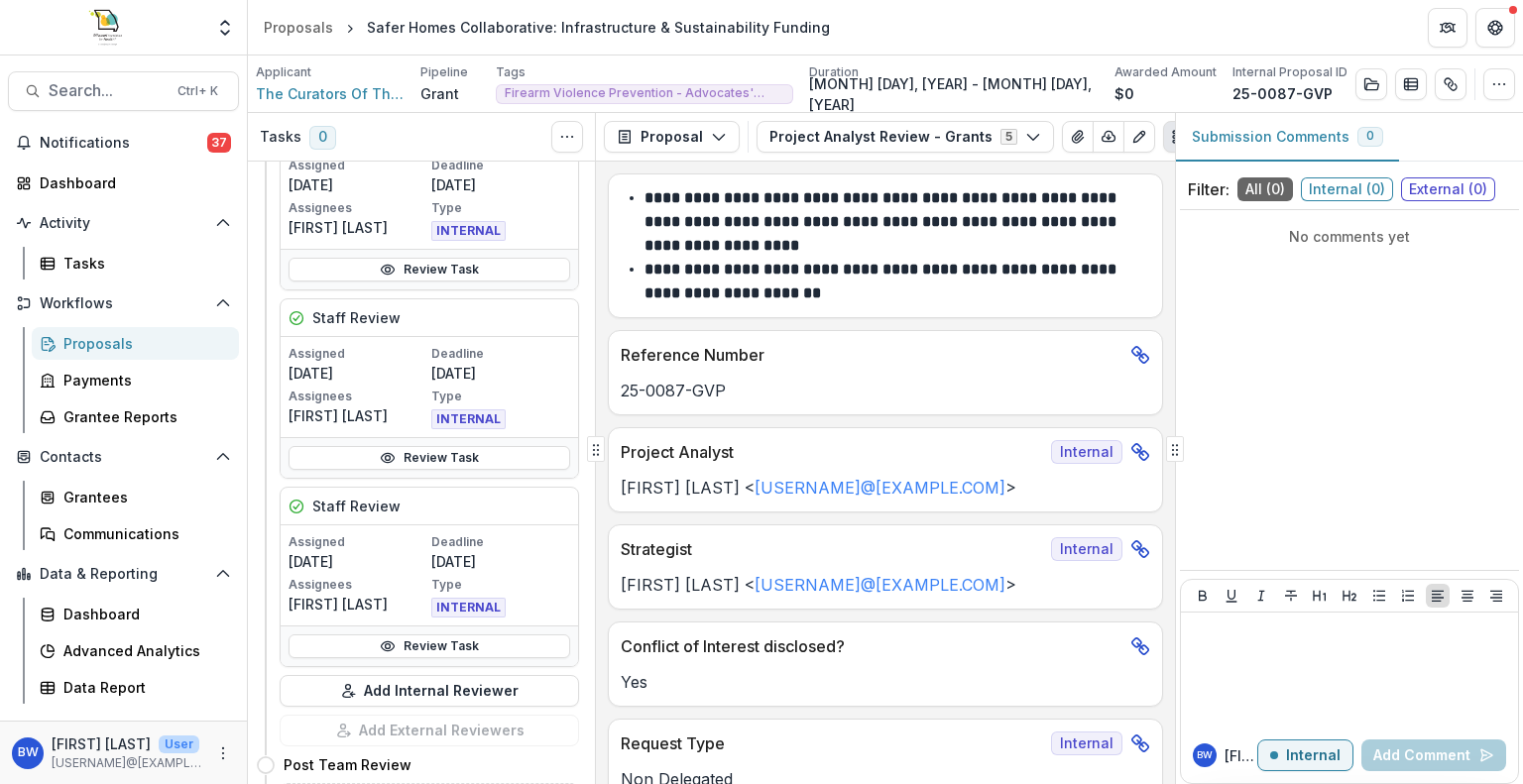 scroll, scrollTop: 616, scrollLeft: 0, axis: vertical 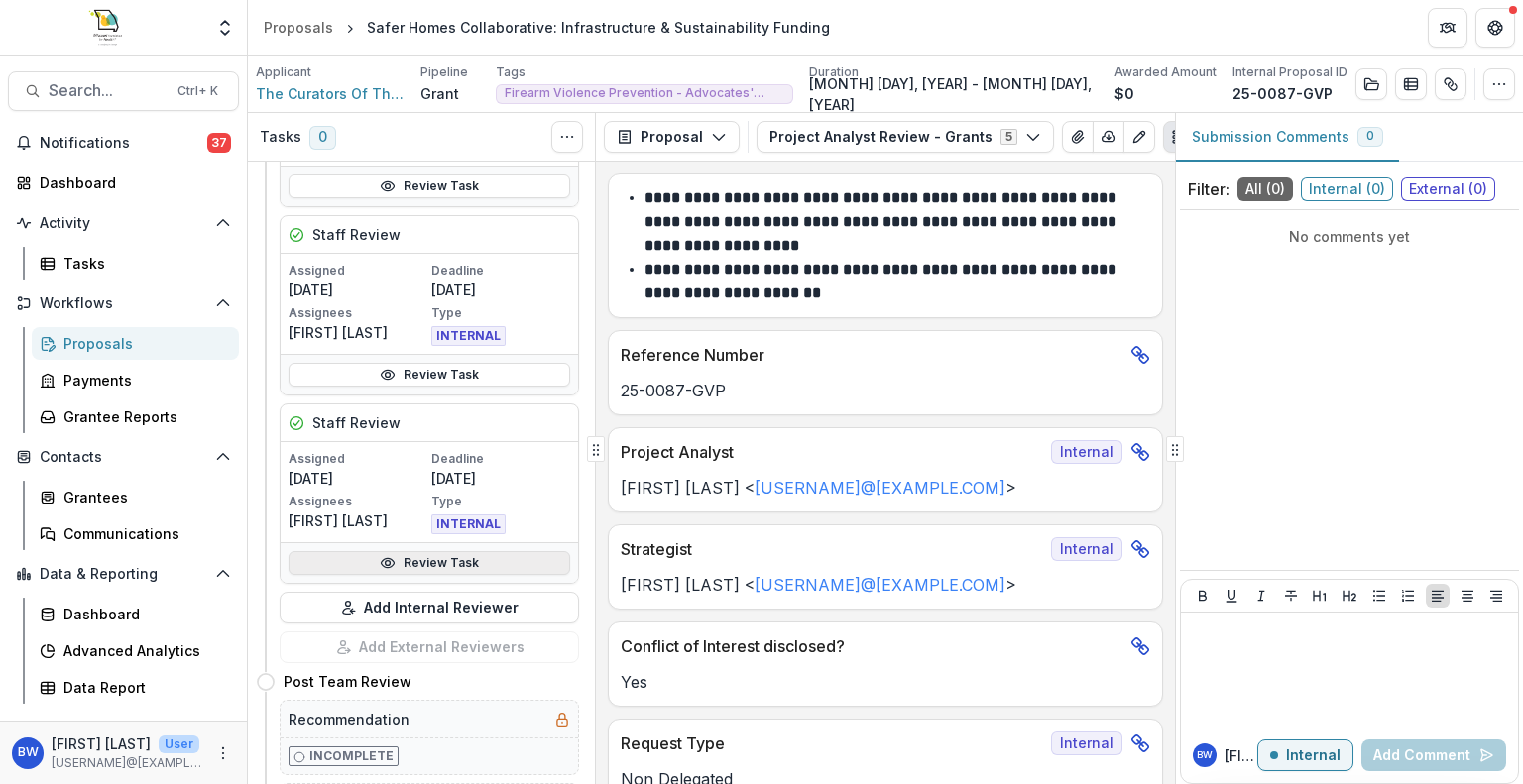 click on "Review Task" at bounding box center [429, 563] 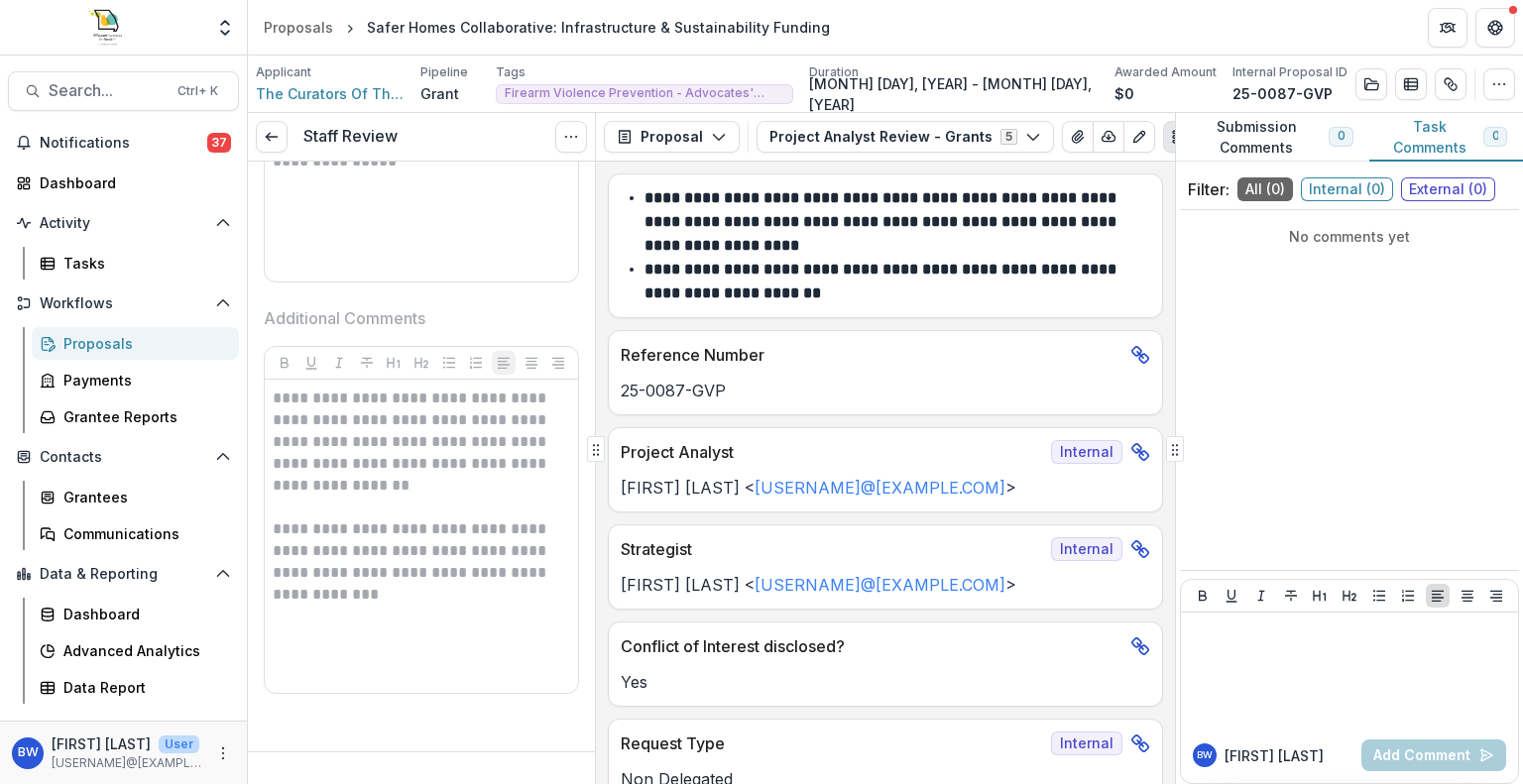 scroll, scrollTop: 1371, scrollLeft: 0, axis: vertical 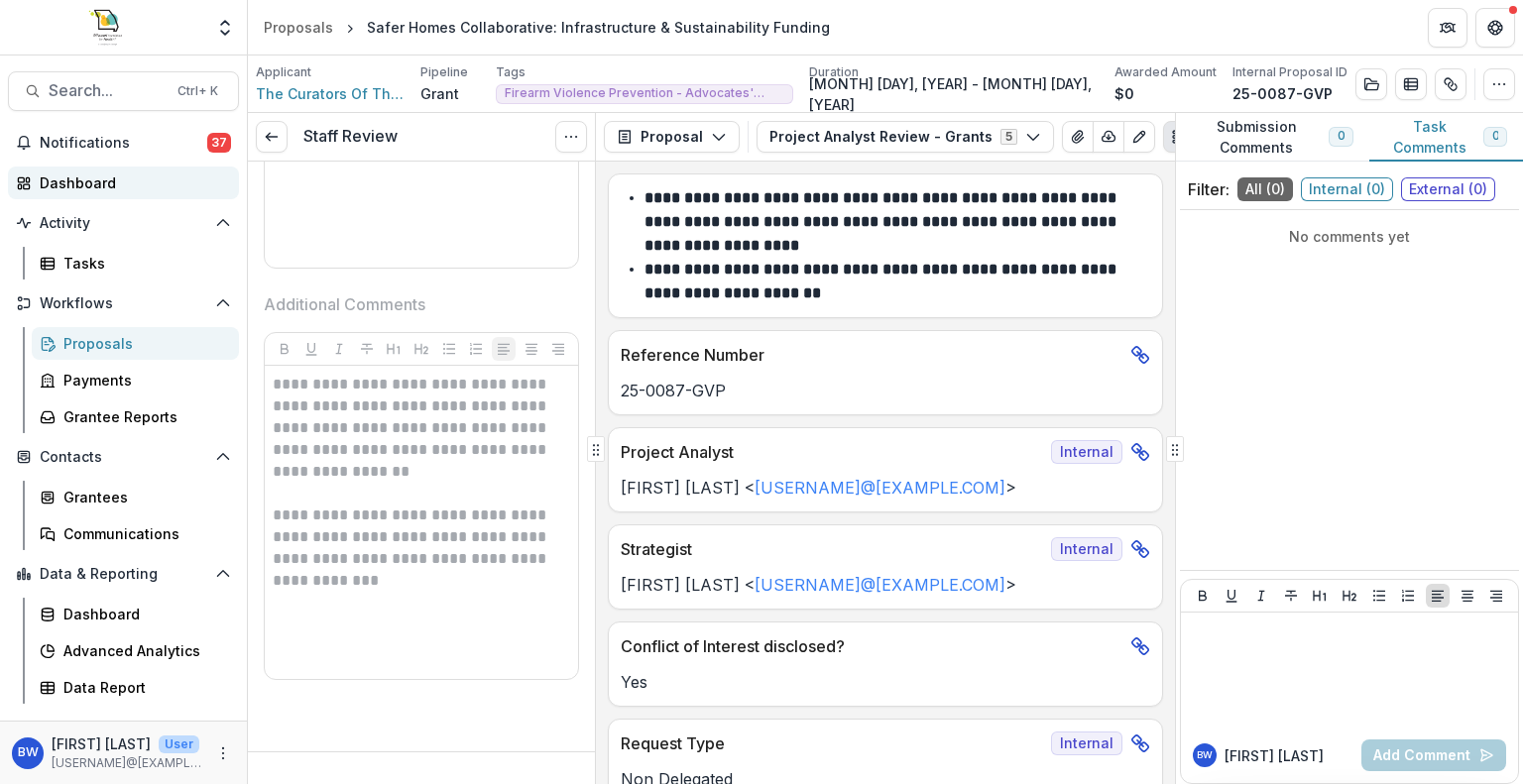 click on "Dashboard" at bounding box center (131, 182) 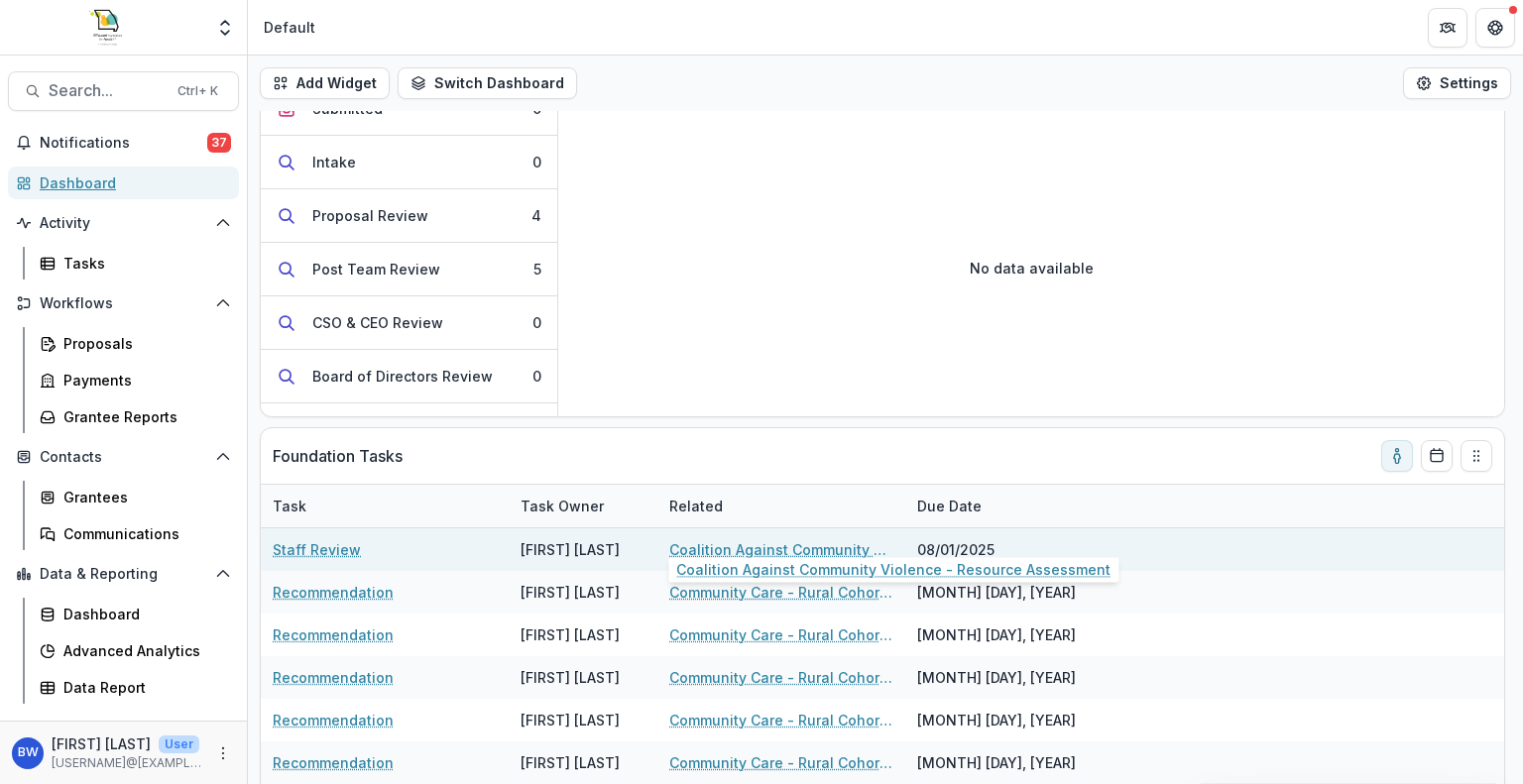 scroll, scrollTop: 228, scrollLeft: 0, axis: vertical 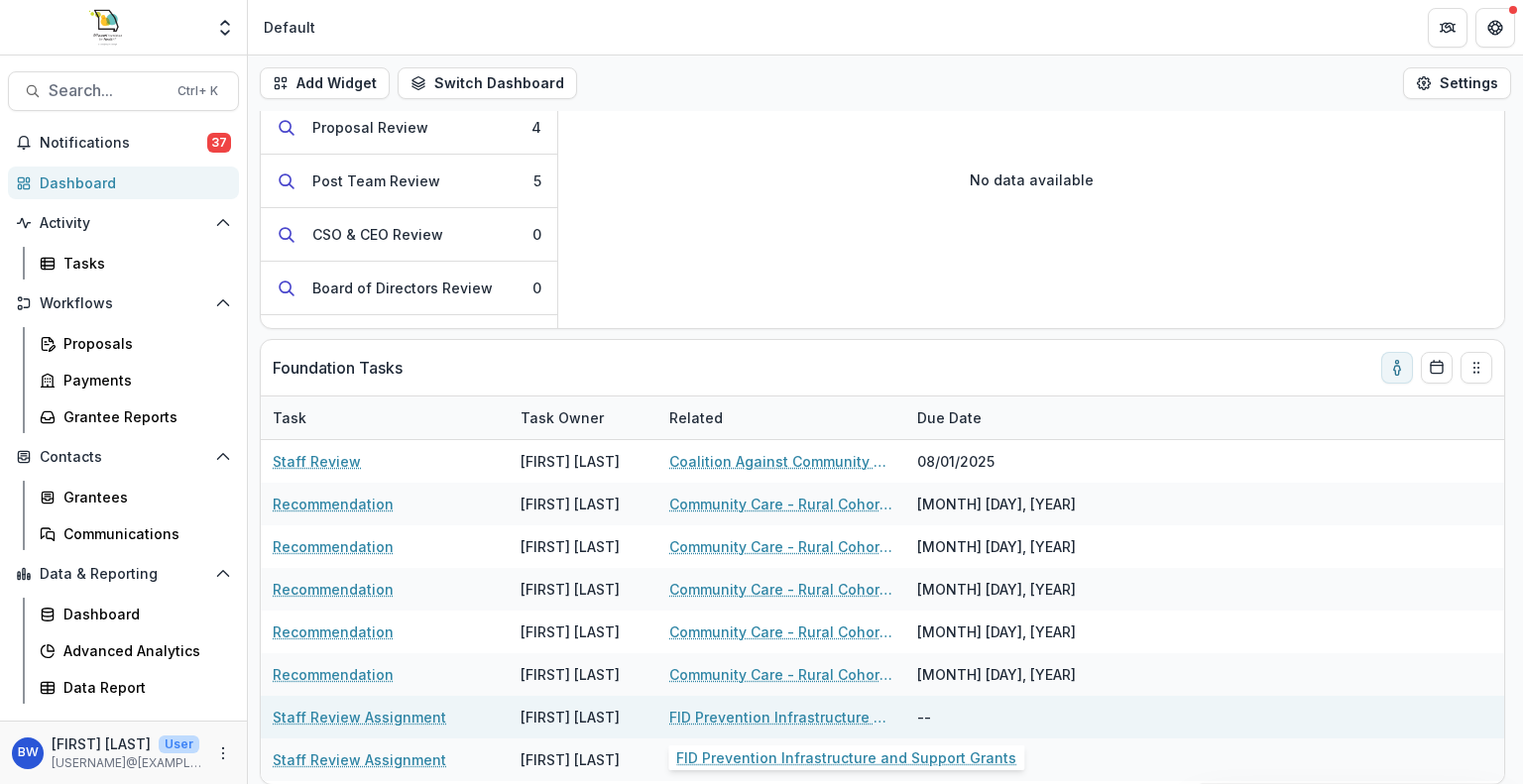 click on "FID Prevention Infrastructure and Support Grants" at bounding box center (781, 717) 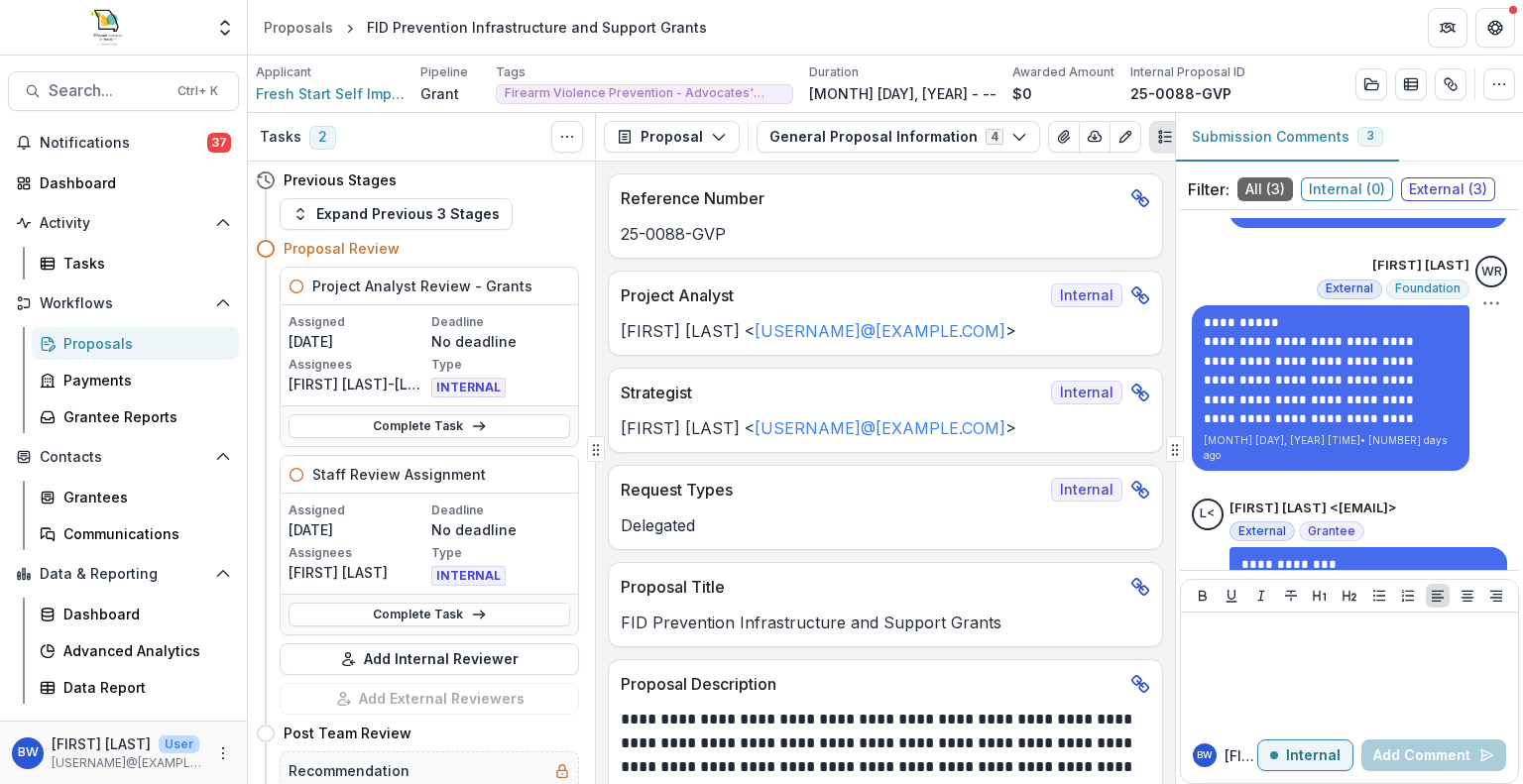 scroll, scrollTop: 262, scrollLeft: 0, axis: vertical 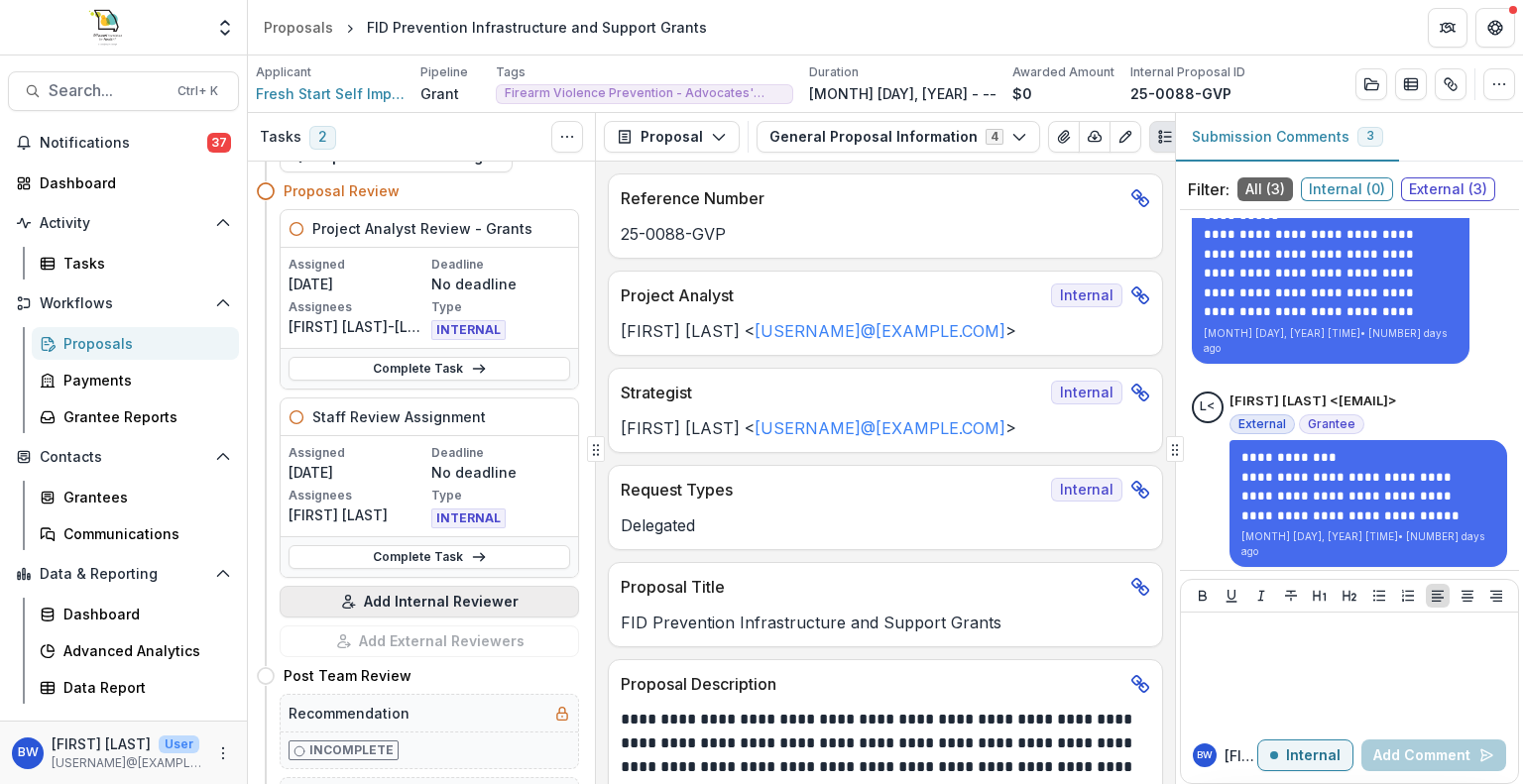 click on "Add Internal Reviewer" at bounding box center (429, 602) 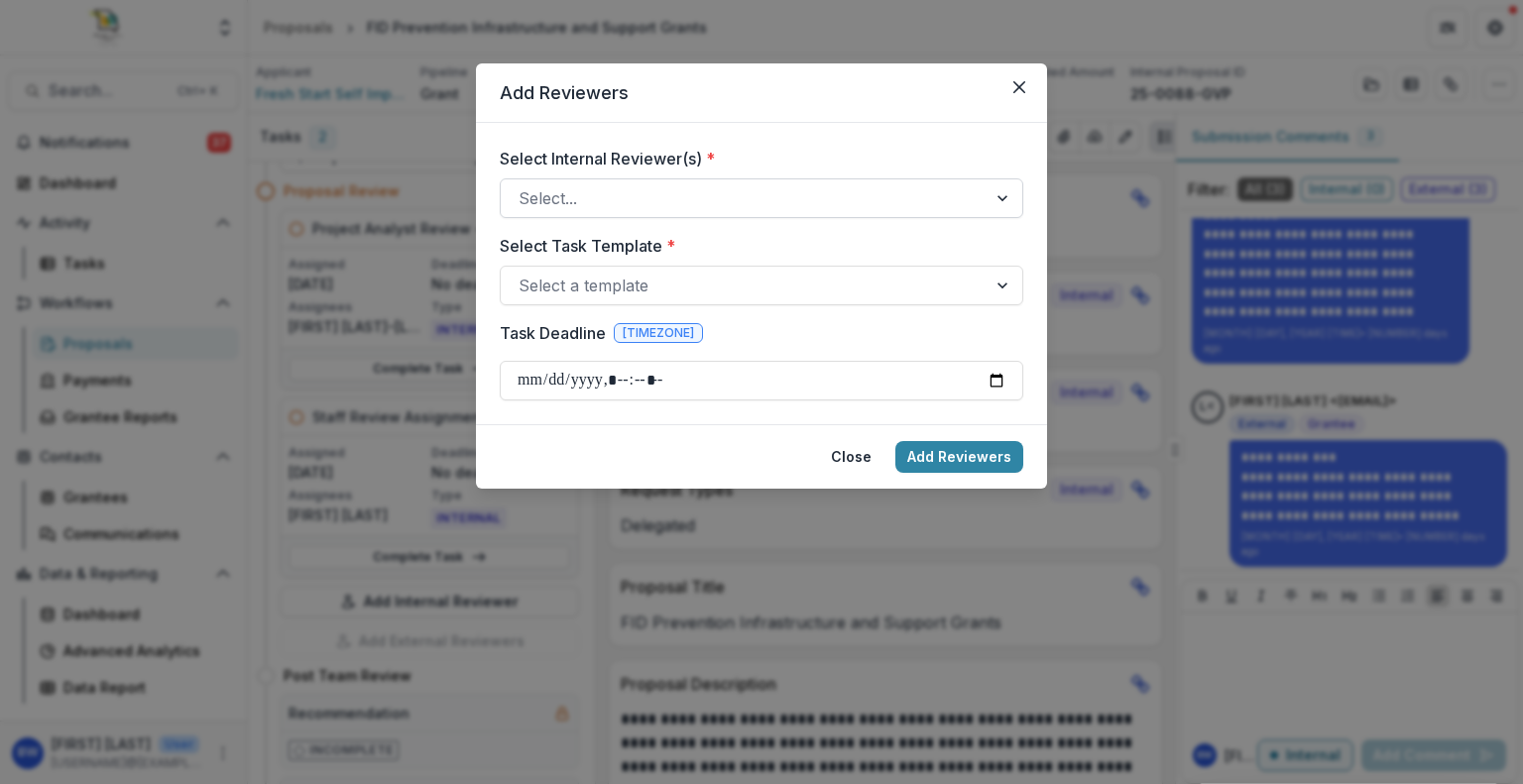 click at bounding box center [744, 198] 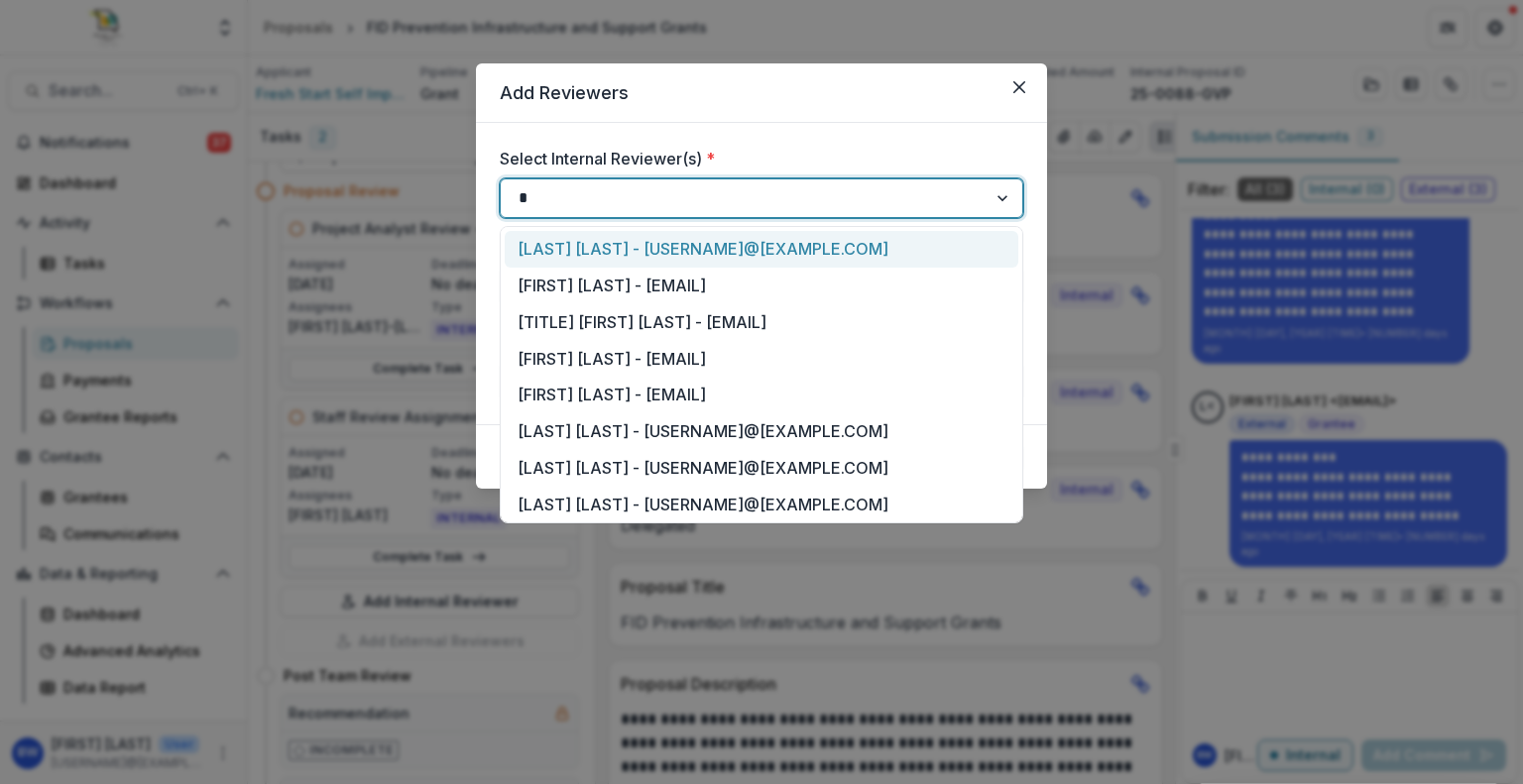 type on "**" 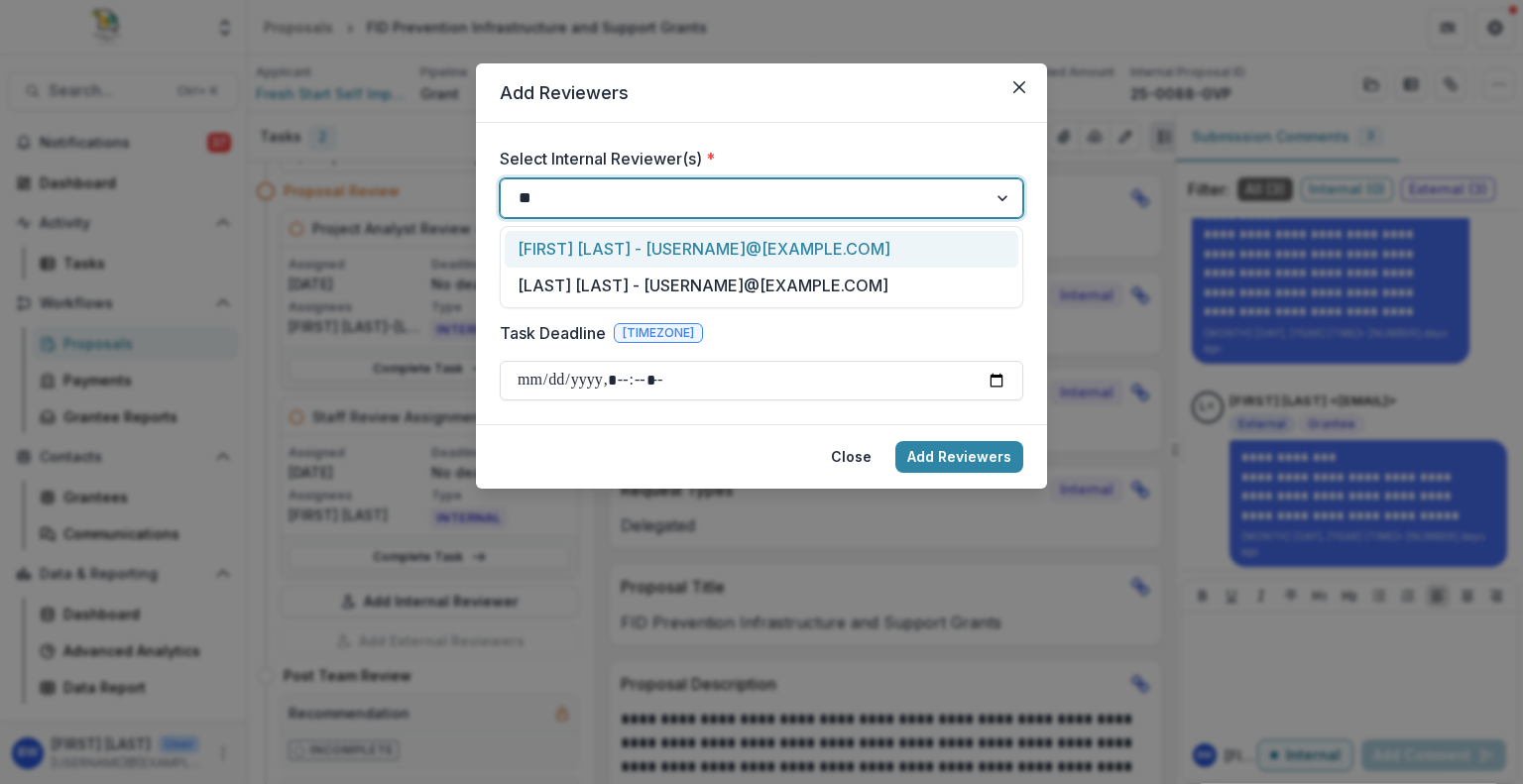click on "[FIRST] [LAST] - [USERNAME]@[EXAMPLE.COM]" at bounding box center (762, 249) 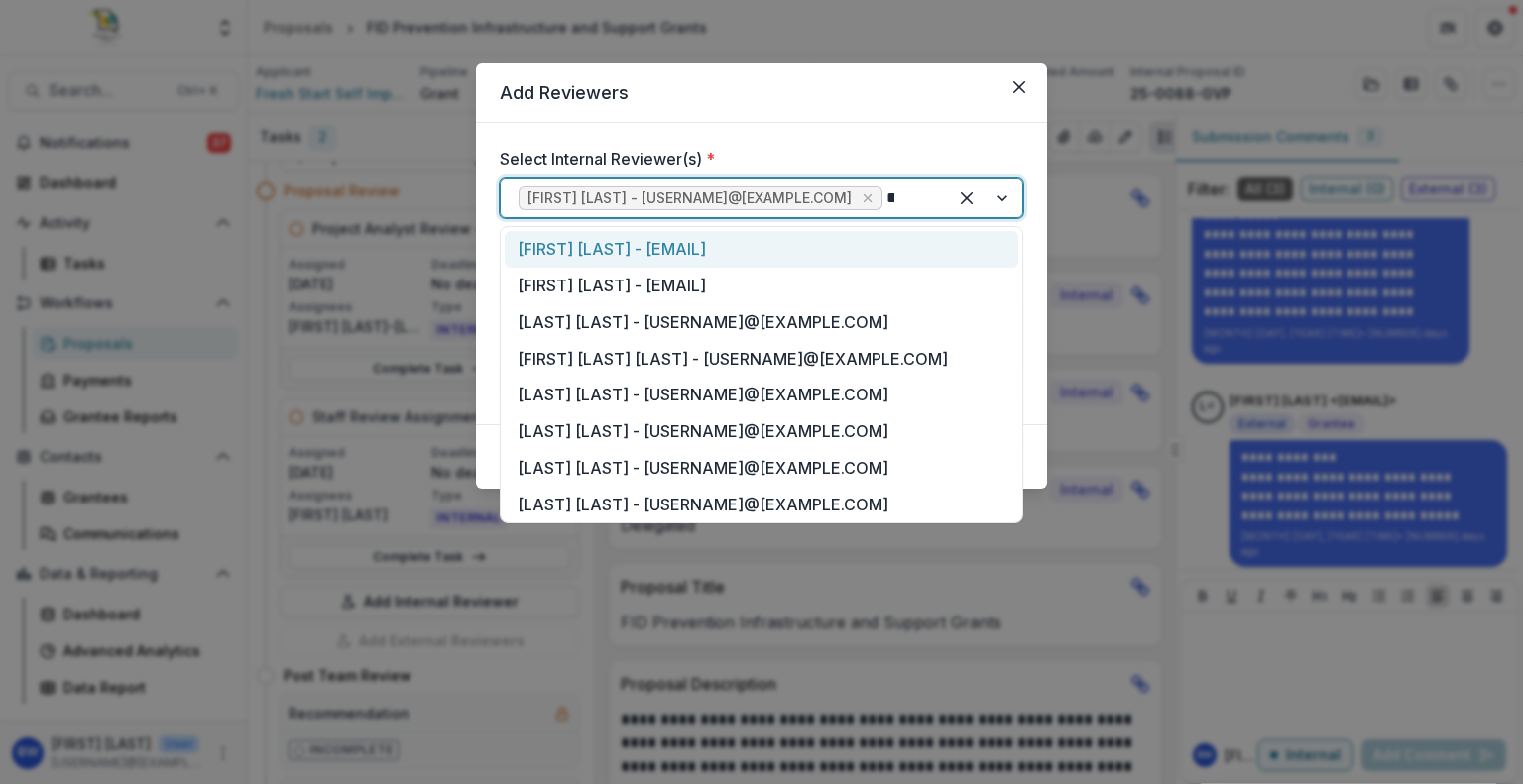 type on "****" 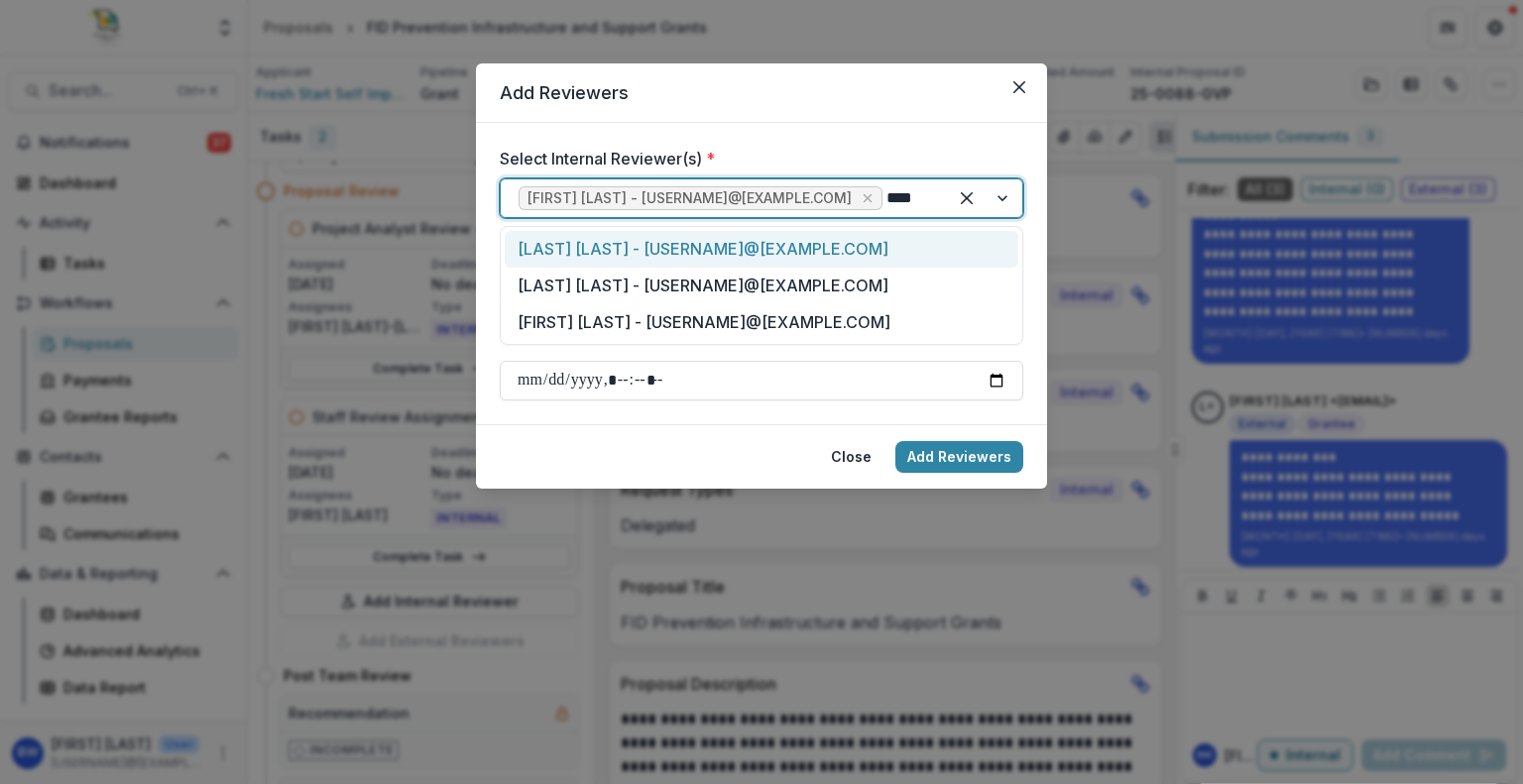 click on "[LAST] [LAST] - [USERNAME]@[EXAMPLE.COM]" at bounding box center (762, 249) 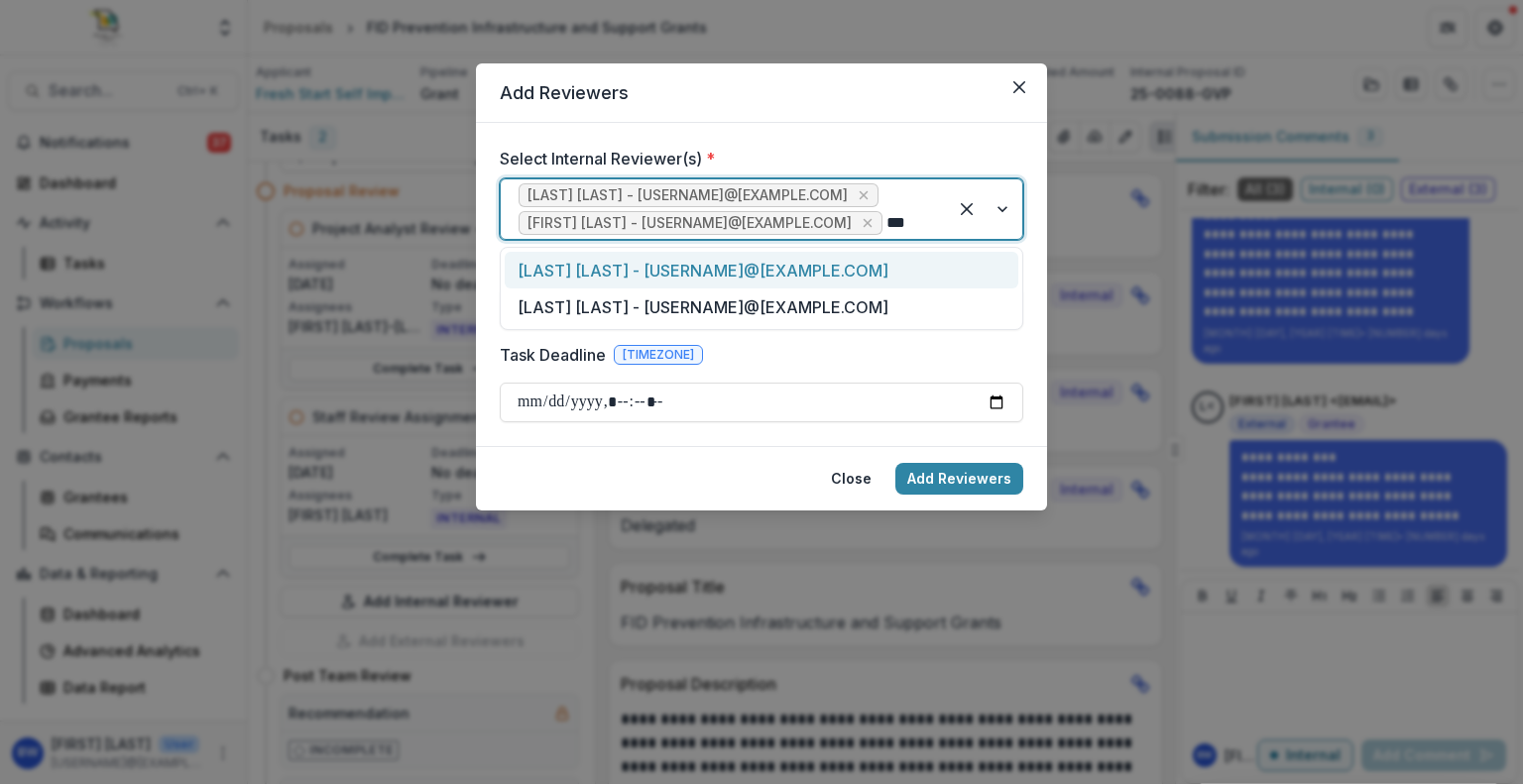 type on "****" 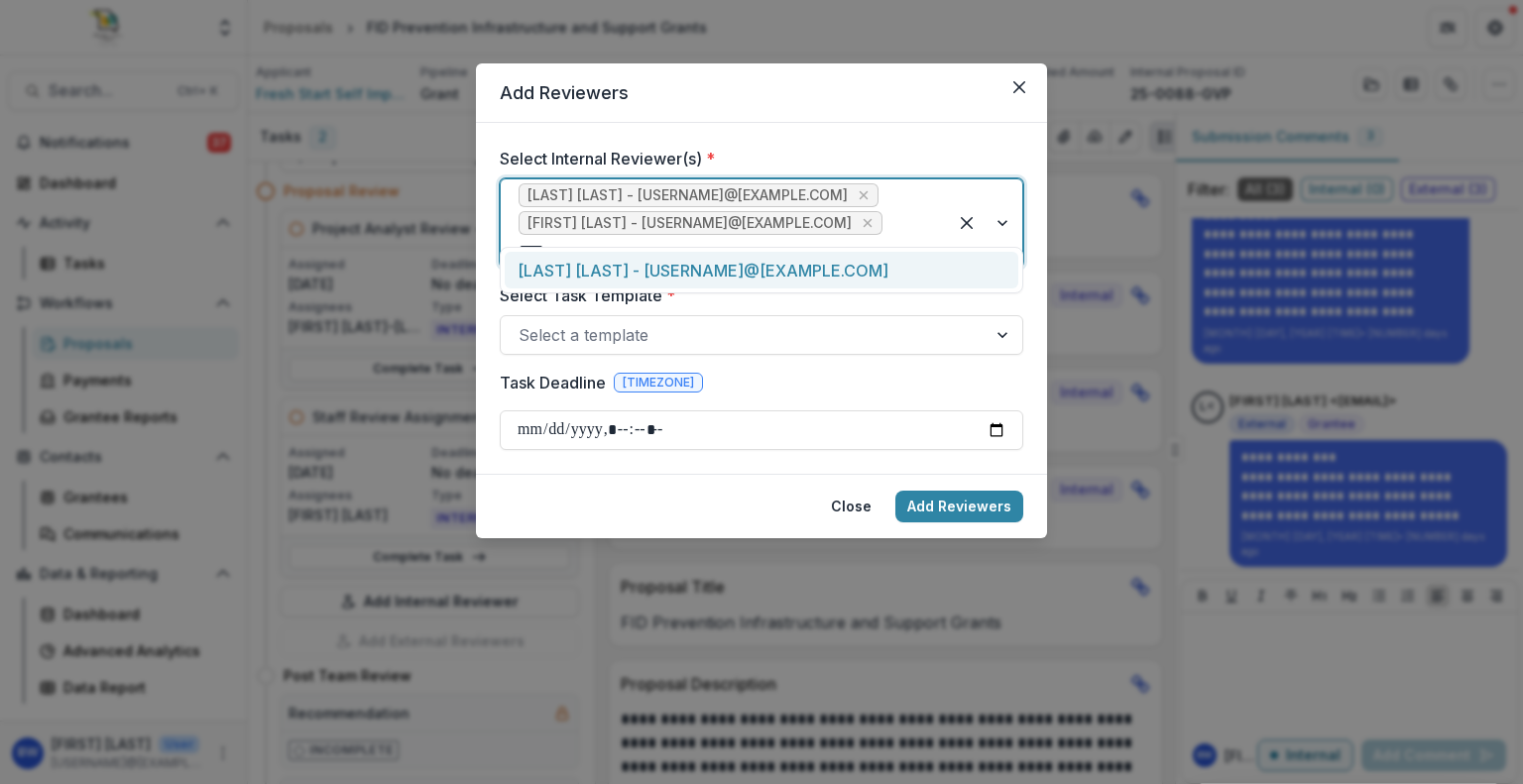 click on "[LAST] [LAST] - [USERNAME]@[EXAMPLE.COM]" at bounding box center (762, 270) 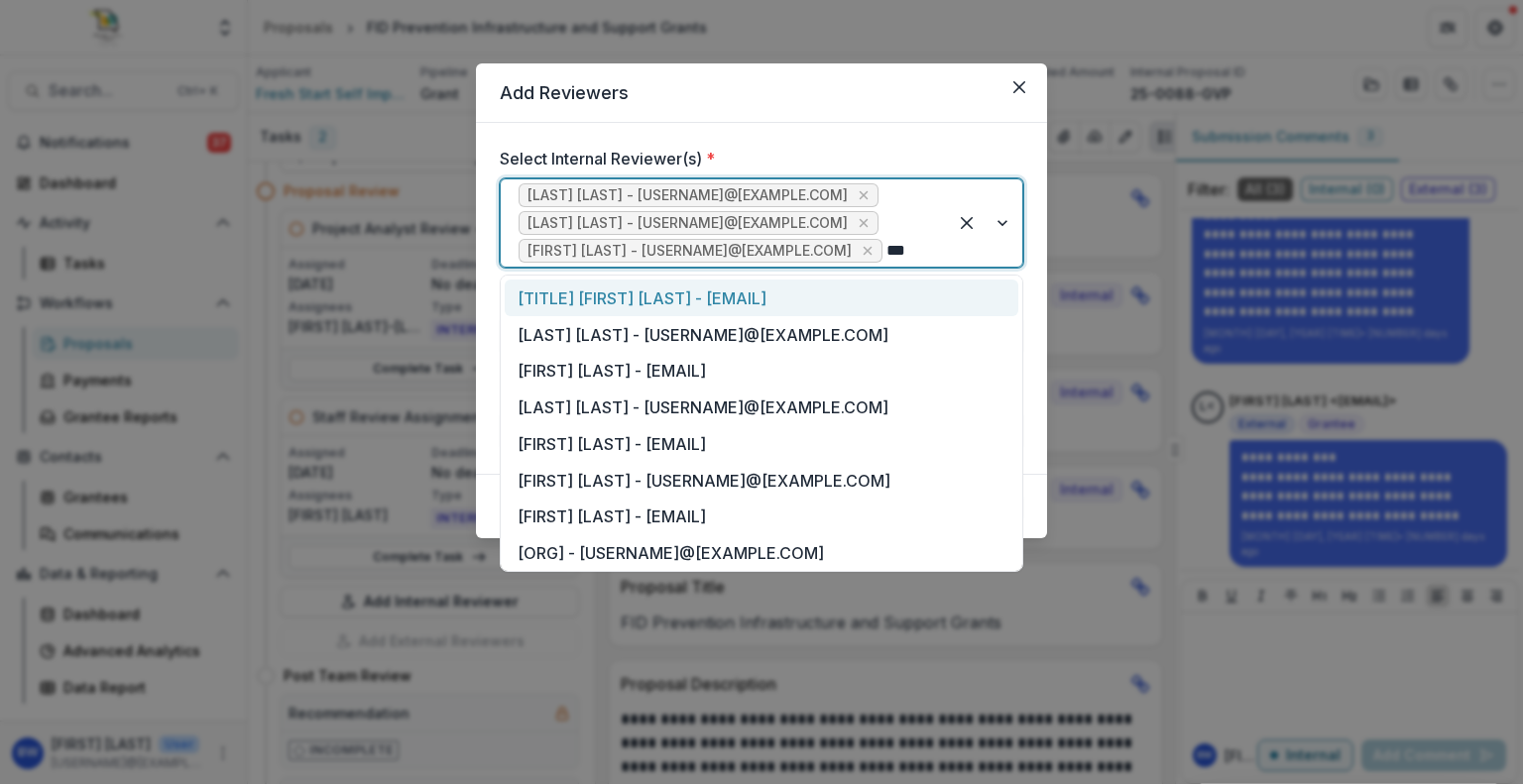 type on "****" 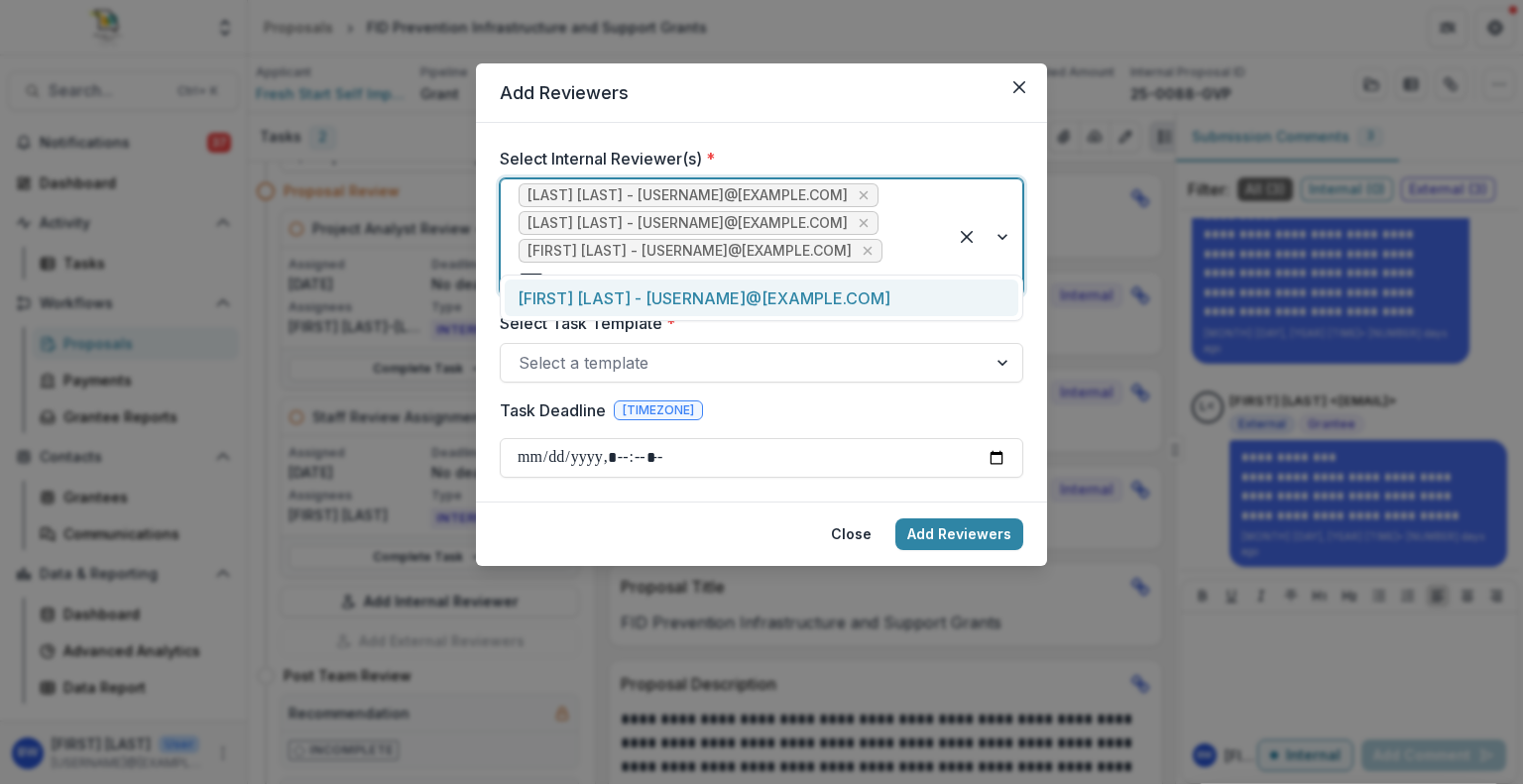 click on "[FIRST] [LAST] - [USERNAME]@[EXAMPLE.COM]" at bounding box center [762, 297] 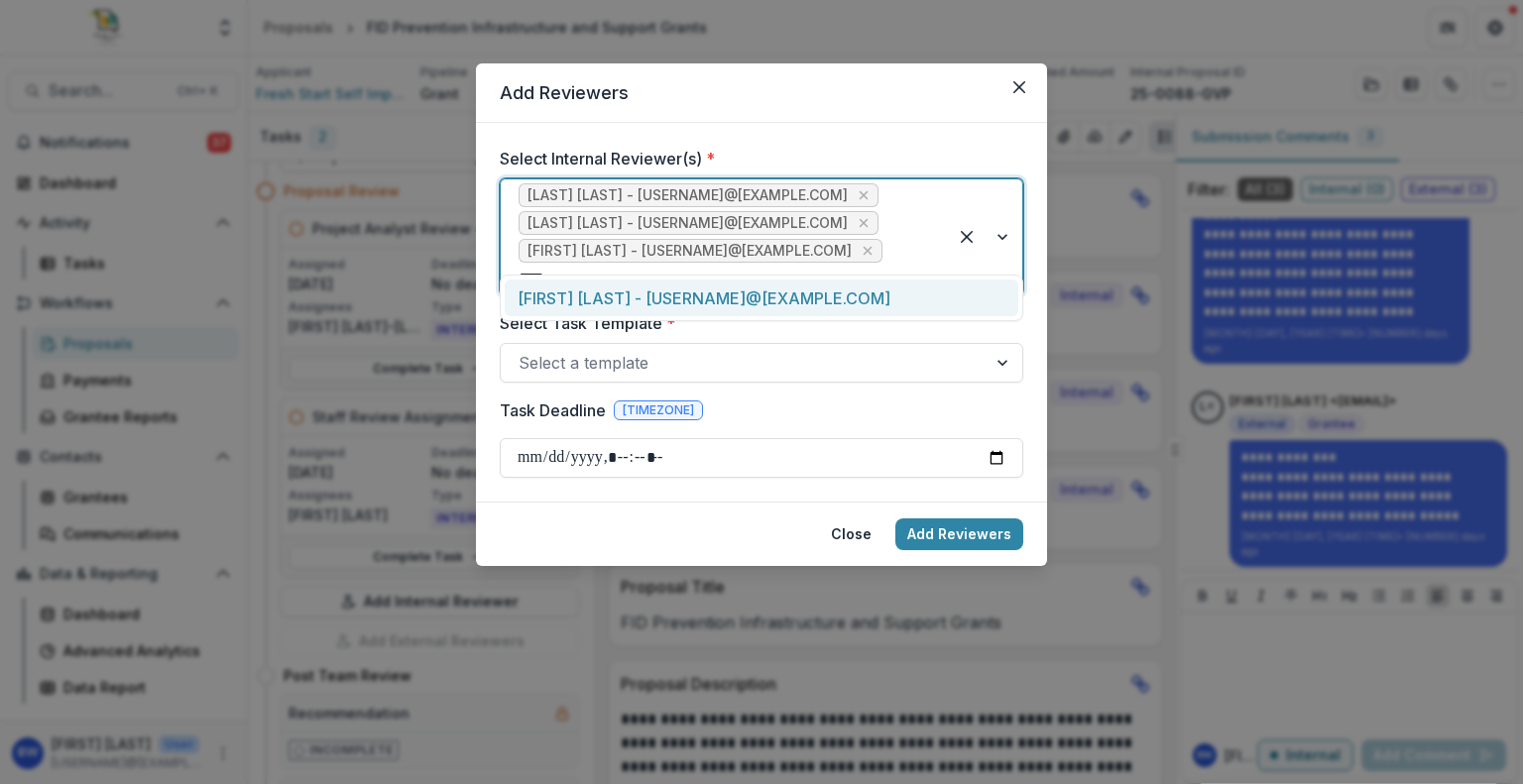 type 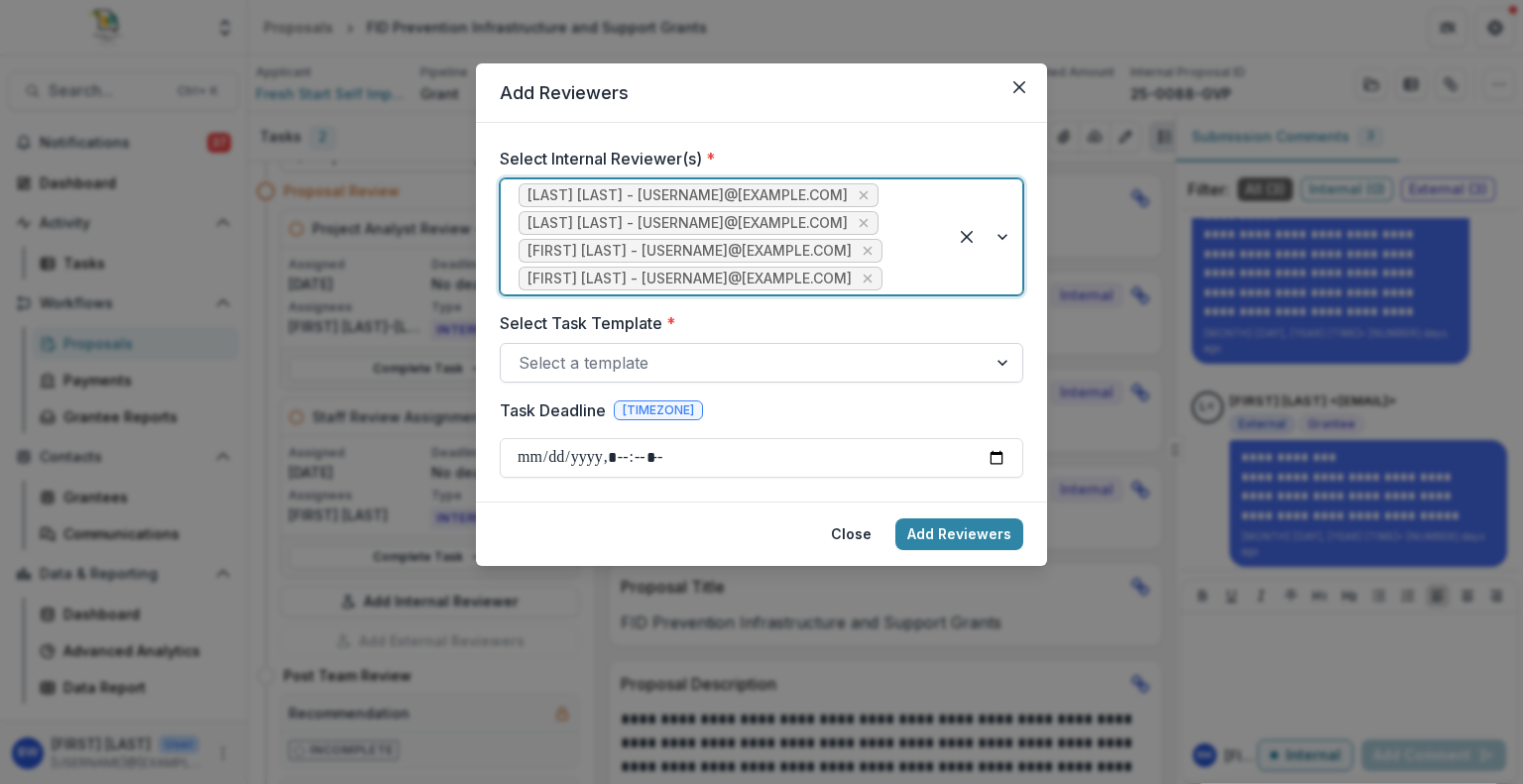 click at bounding box center [744, 363] 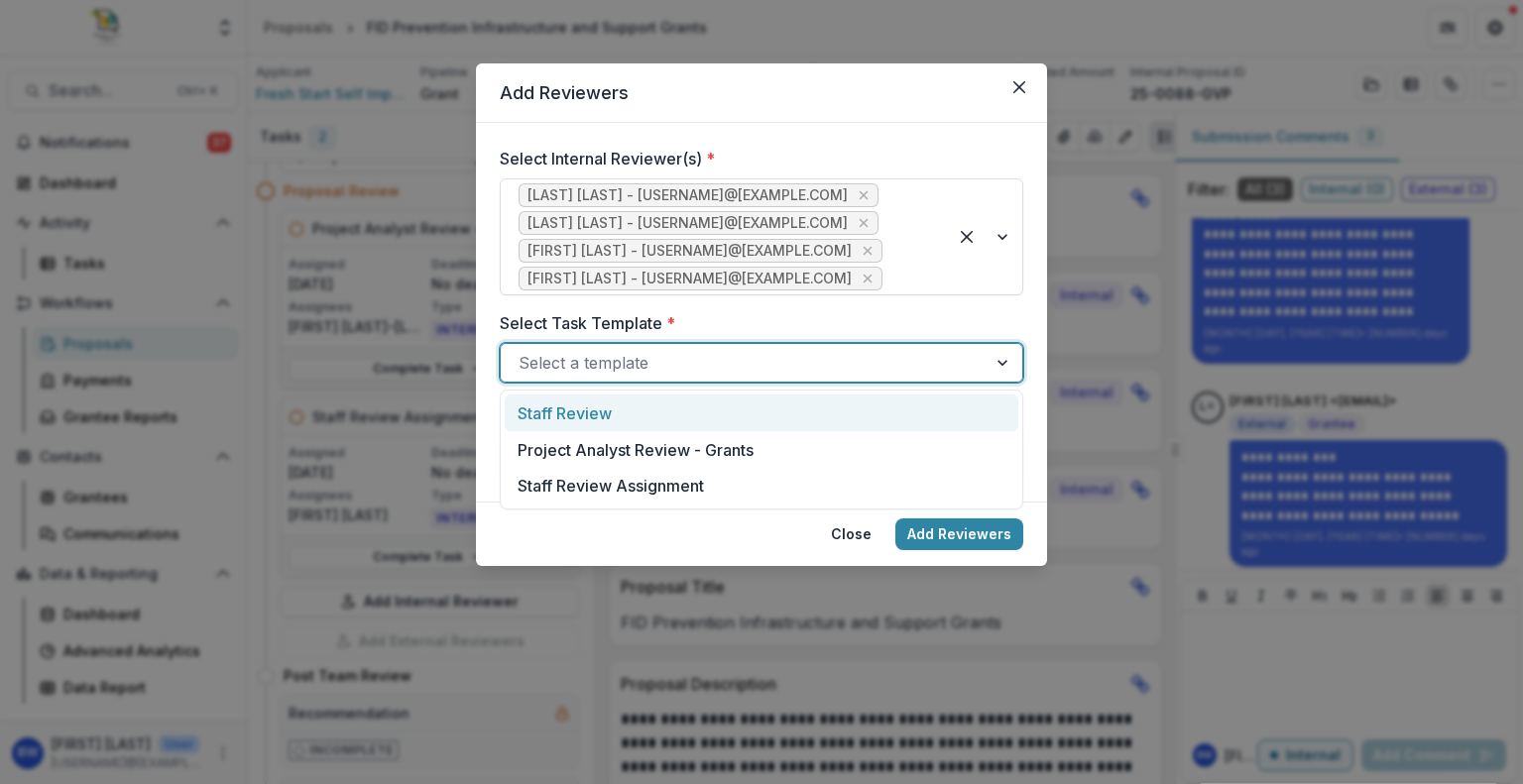 click on "Staff Review" at bounding box center (762, 412) 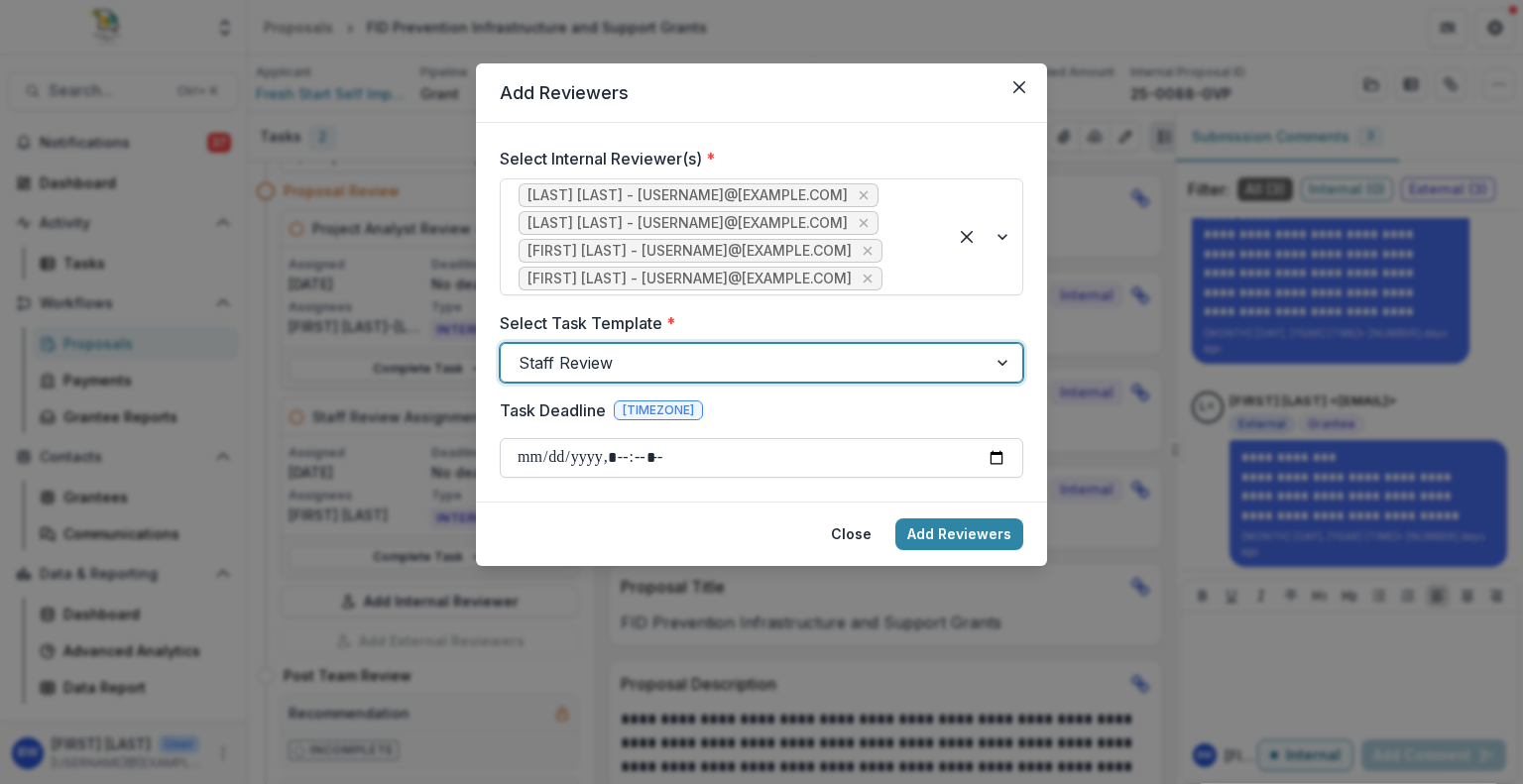 click on "Task Deadline" at bounding box center [762, 458] 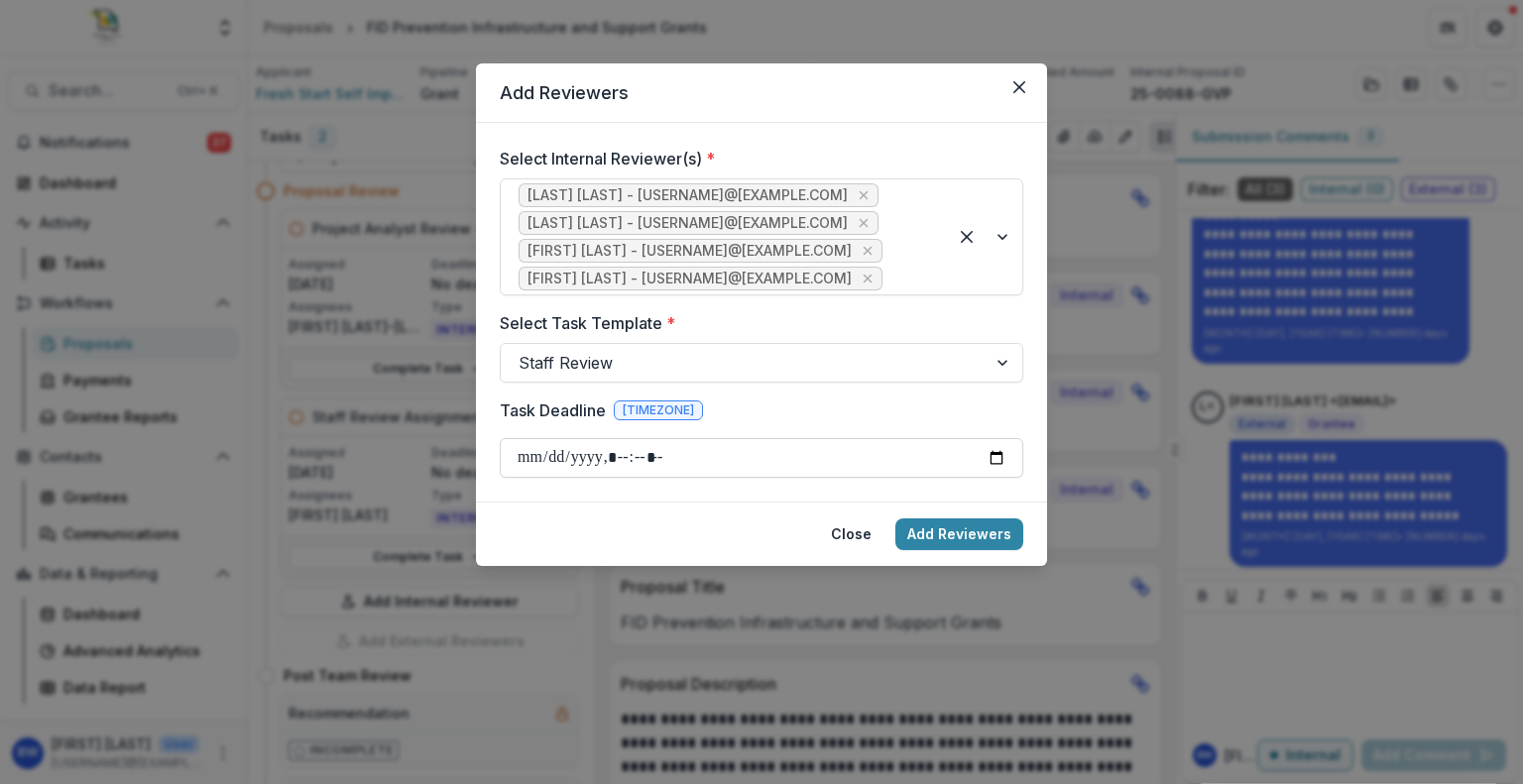 click on "Task Deadline" at bounding box center (762, 458) 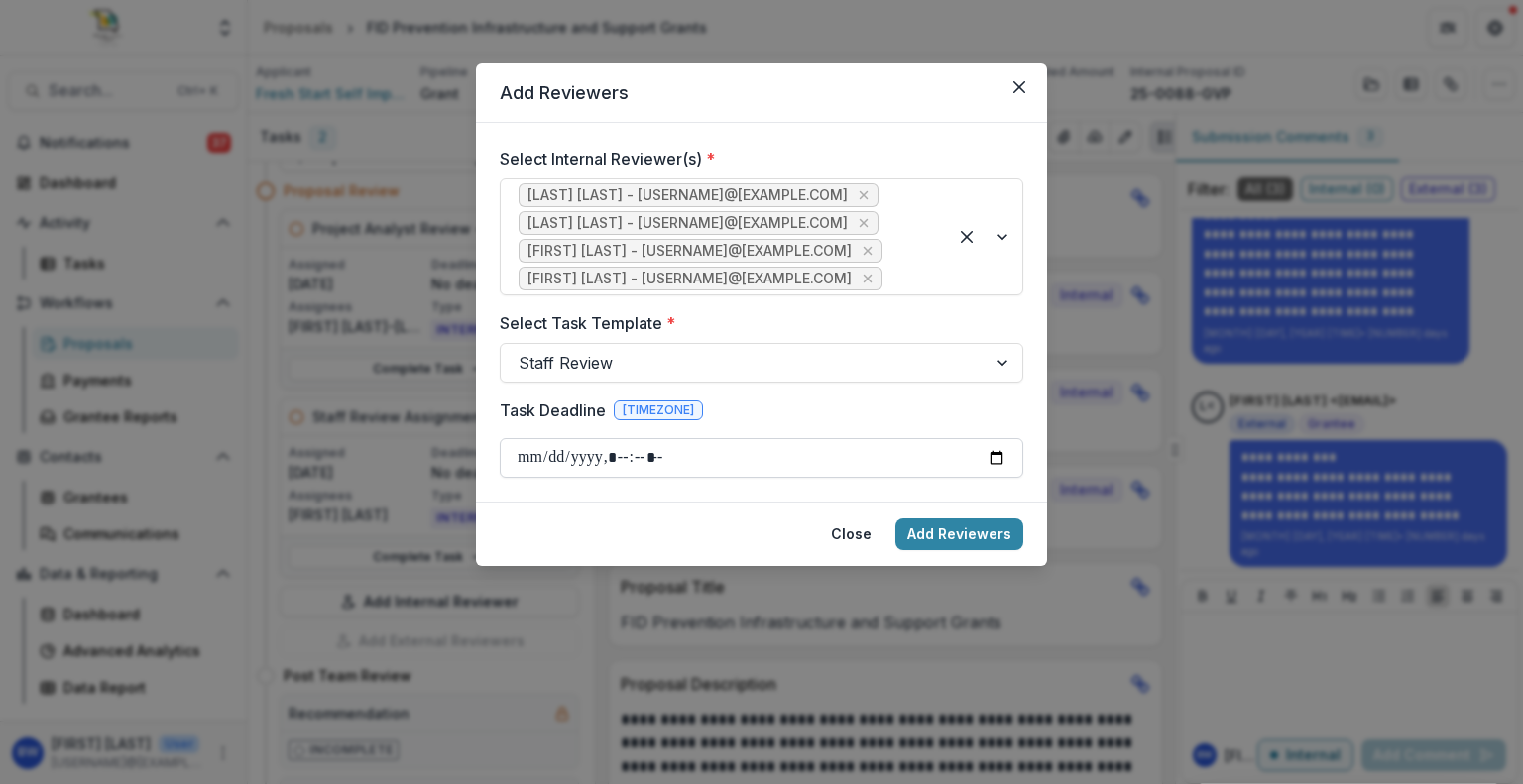 click on "Task Deadline" at bounding box center (762, 458) 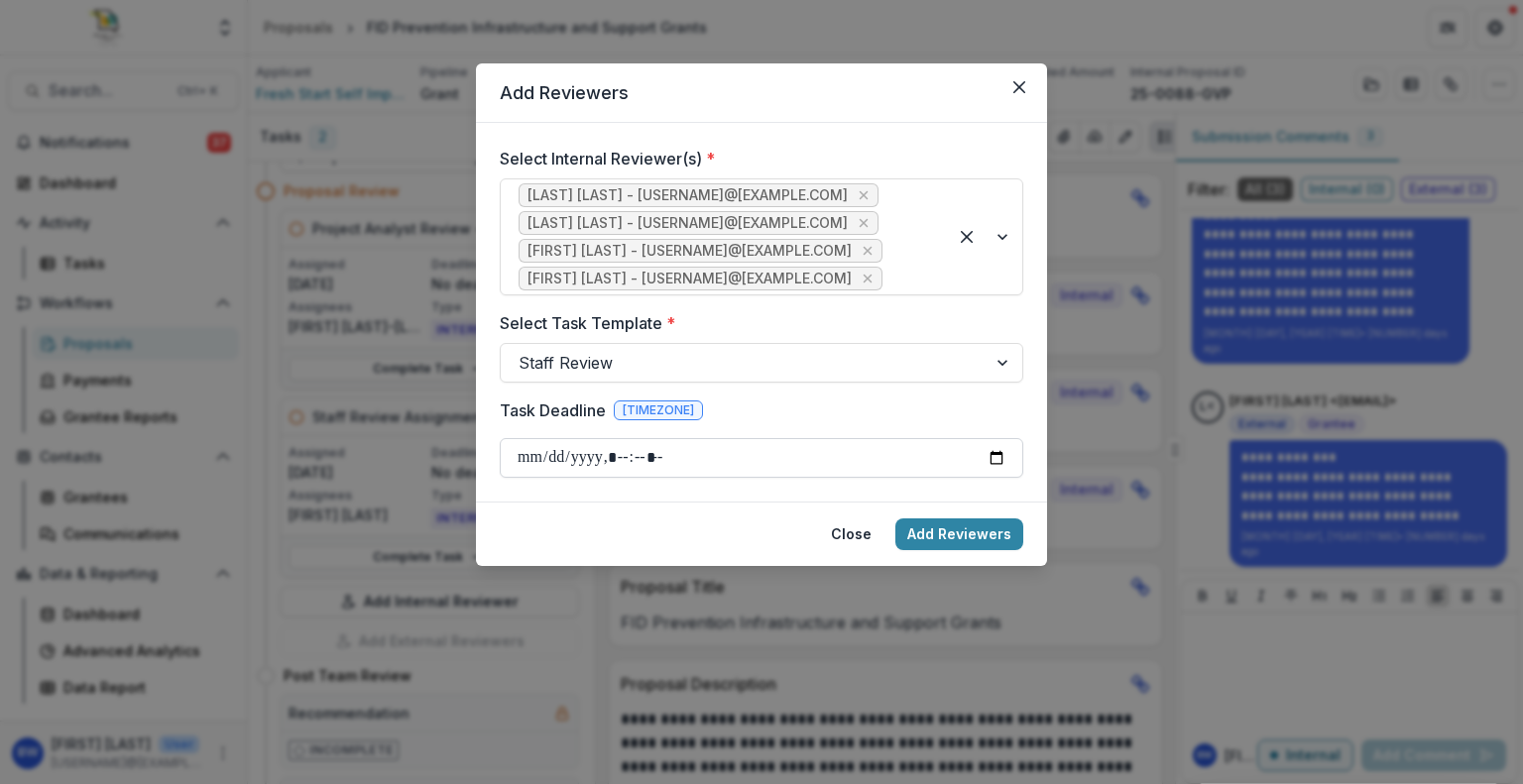 type on "**********" 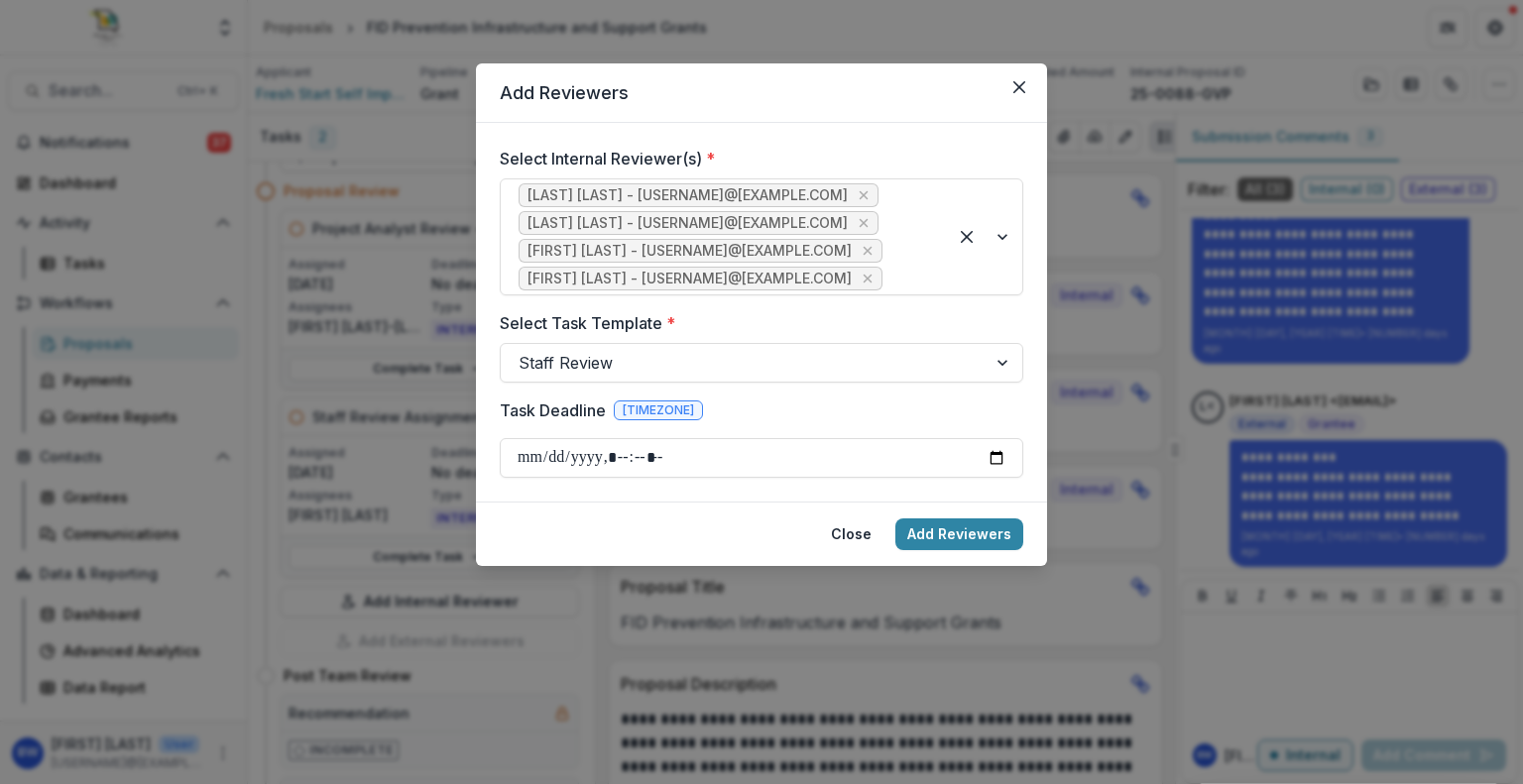 click on "Task Deadline [TIMEZONE]" at bounding box center [762, 414] 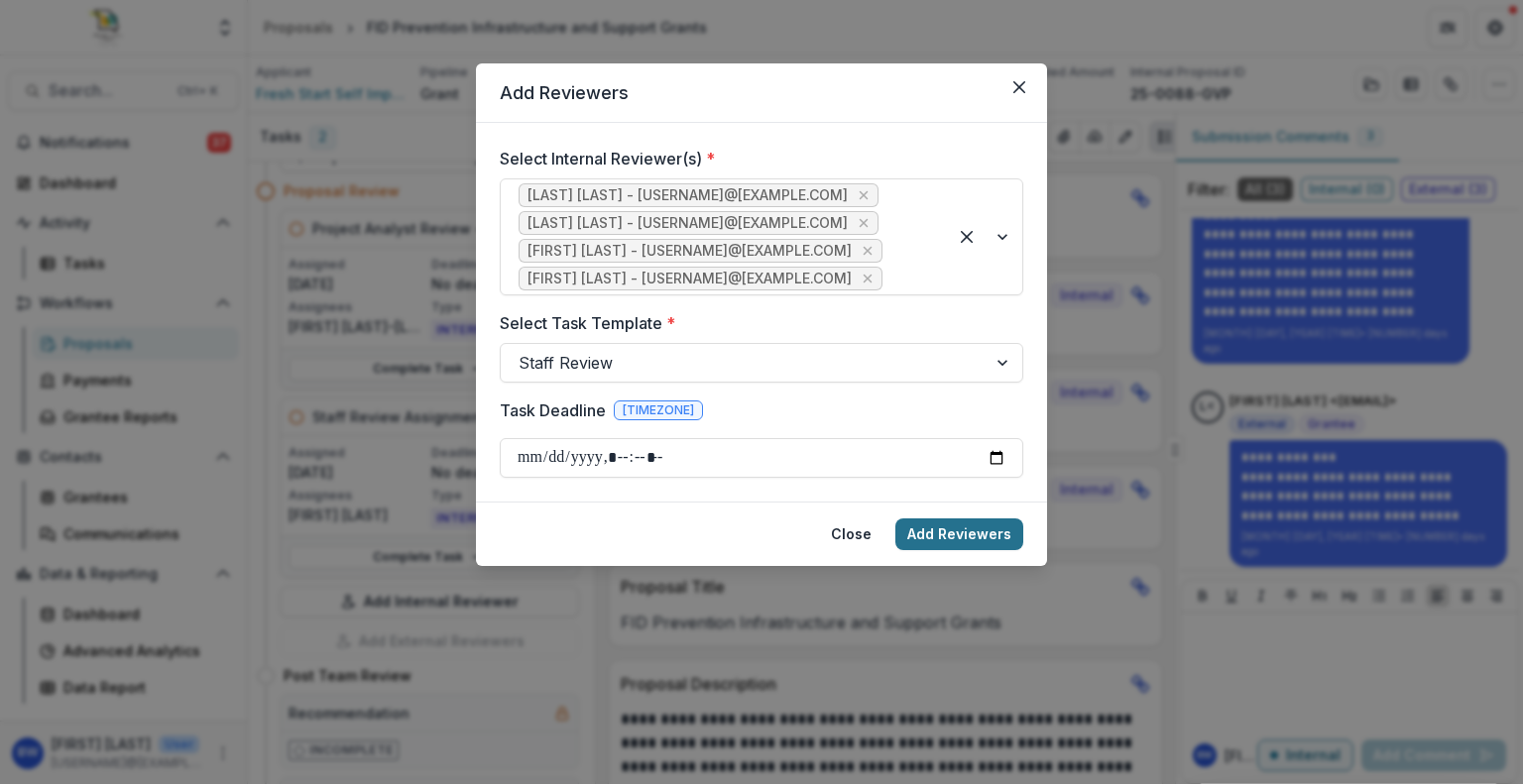 click on "Add Reviewers" at bounding box center [959, 534] 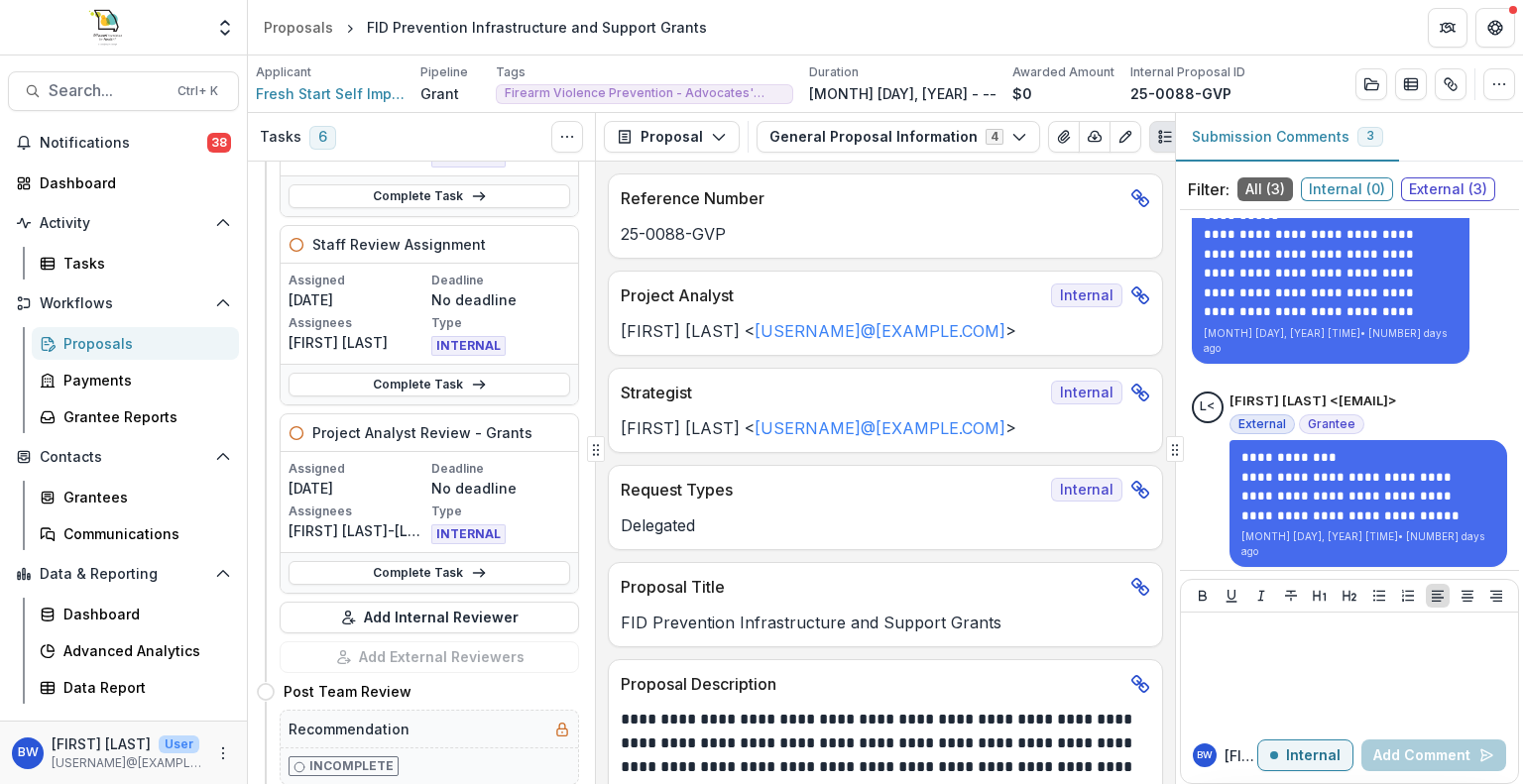 scroll, scrollTop: 694, scrollLeft: 0, axis: vertical 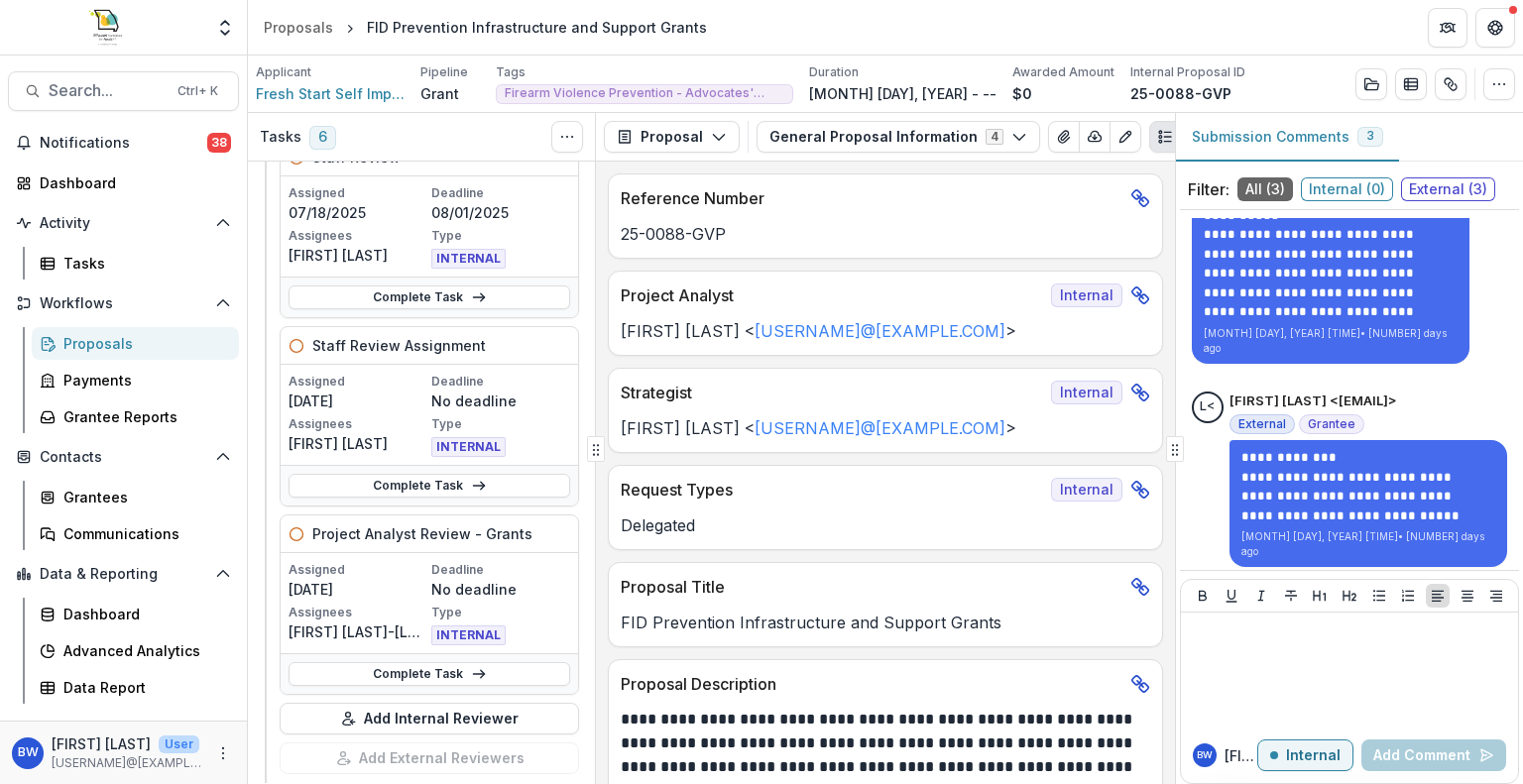 click 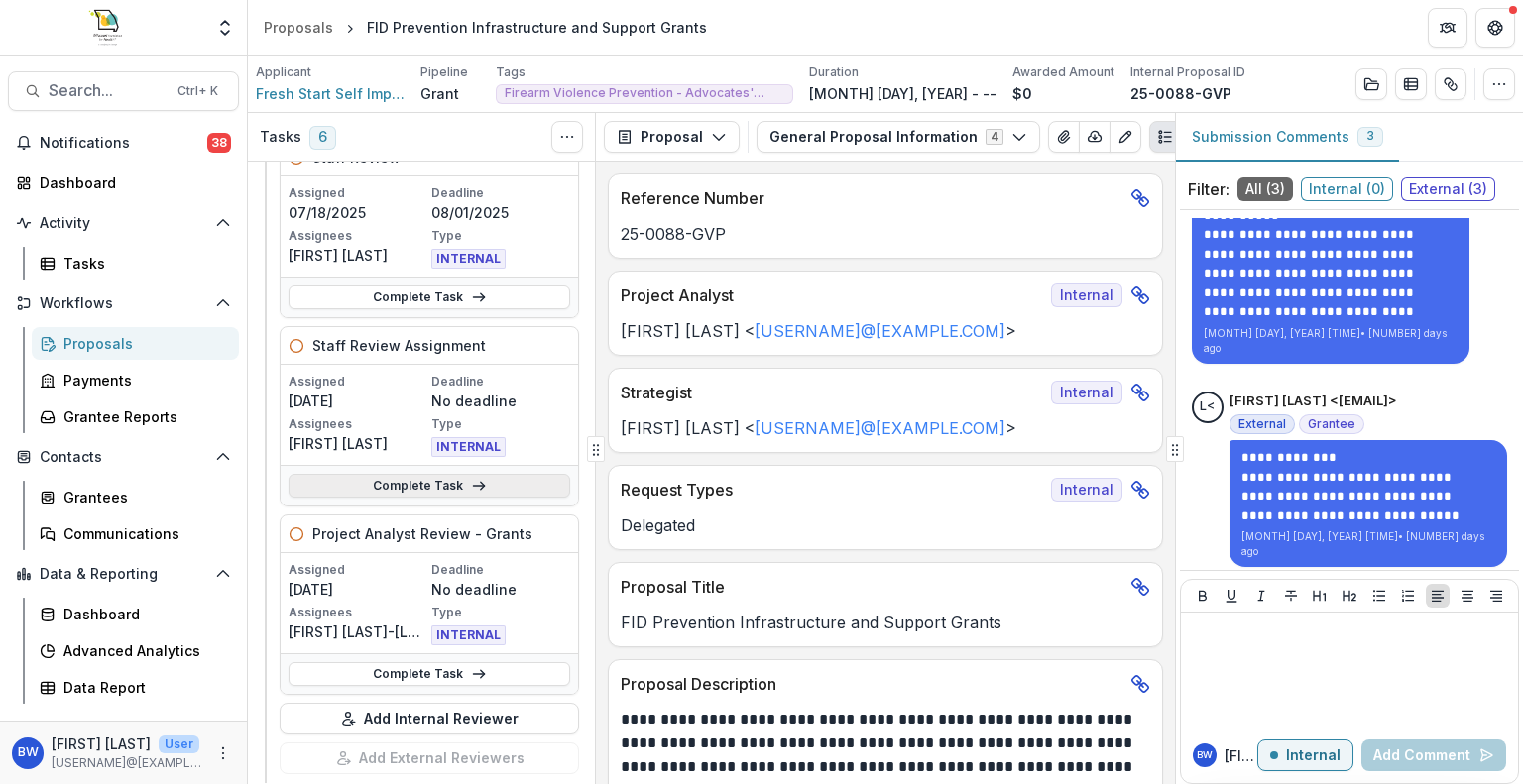 click on "Complete Task" at bounding box center (429, 486) 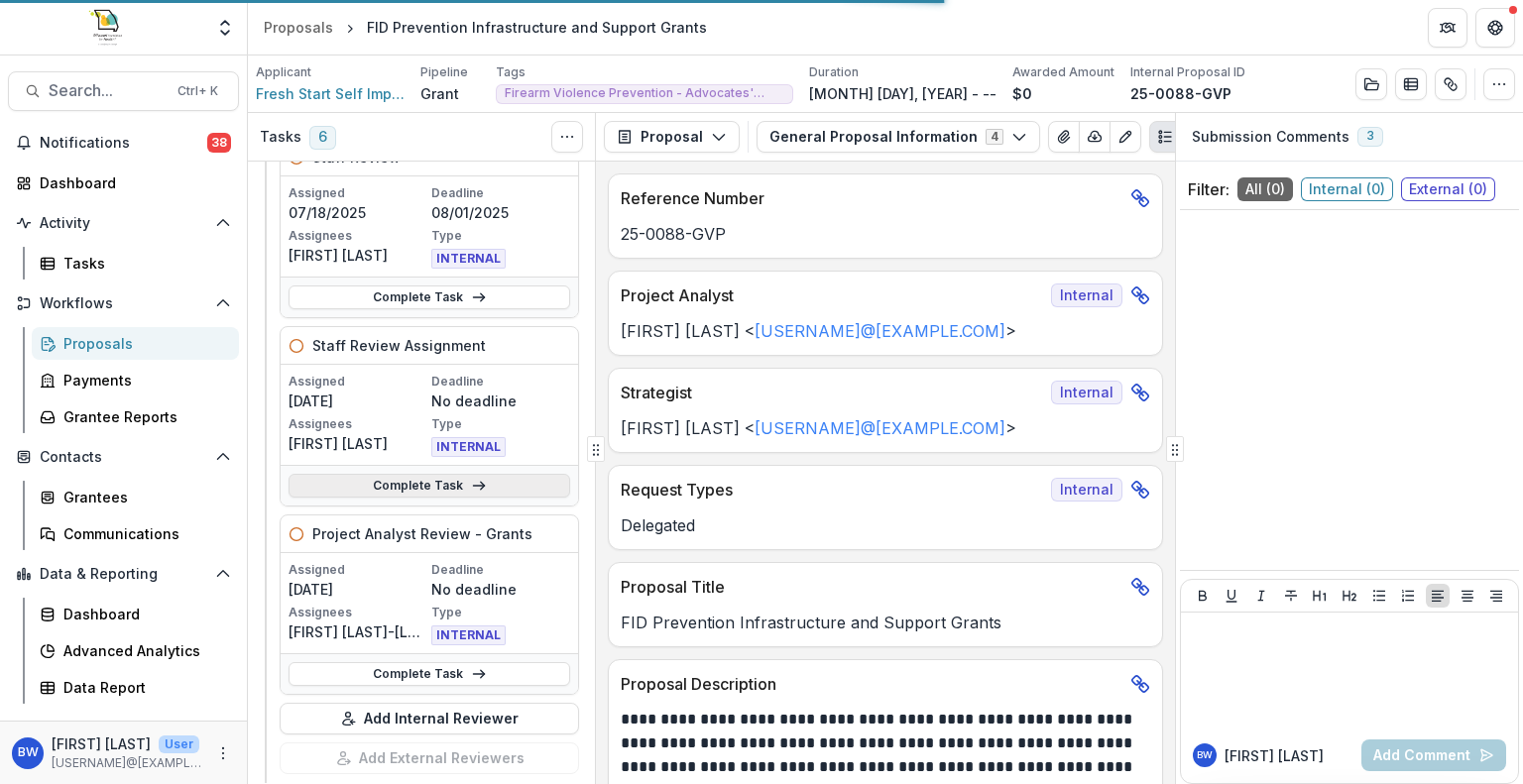 scroll, scrollTop: 0, scrollLeft: 0, axis: both 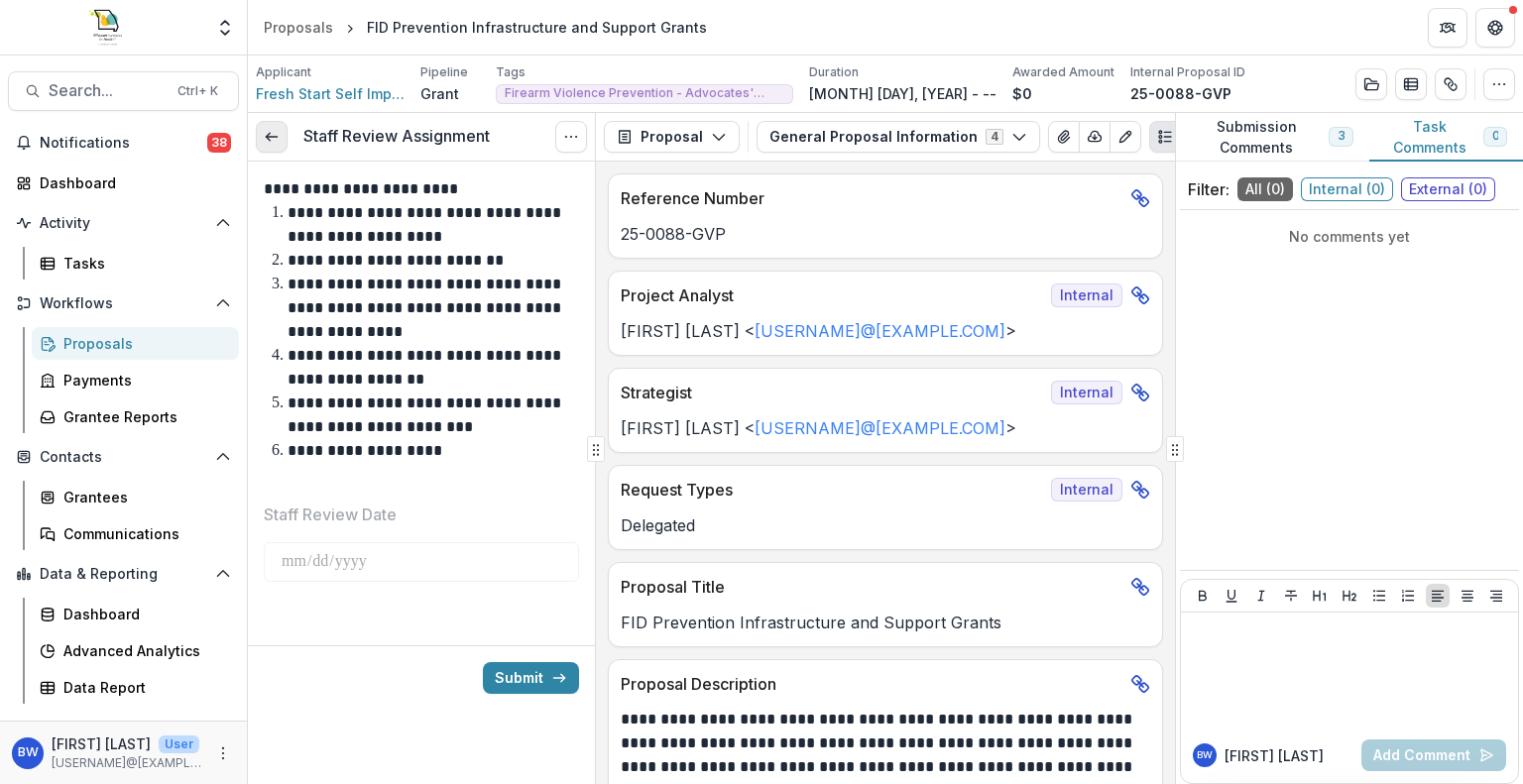 click at bounding box center [272, 137] 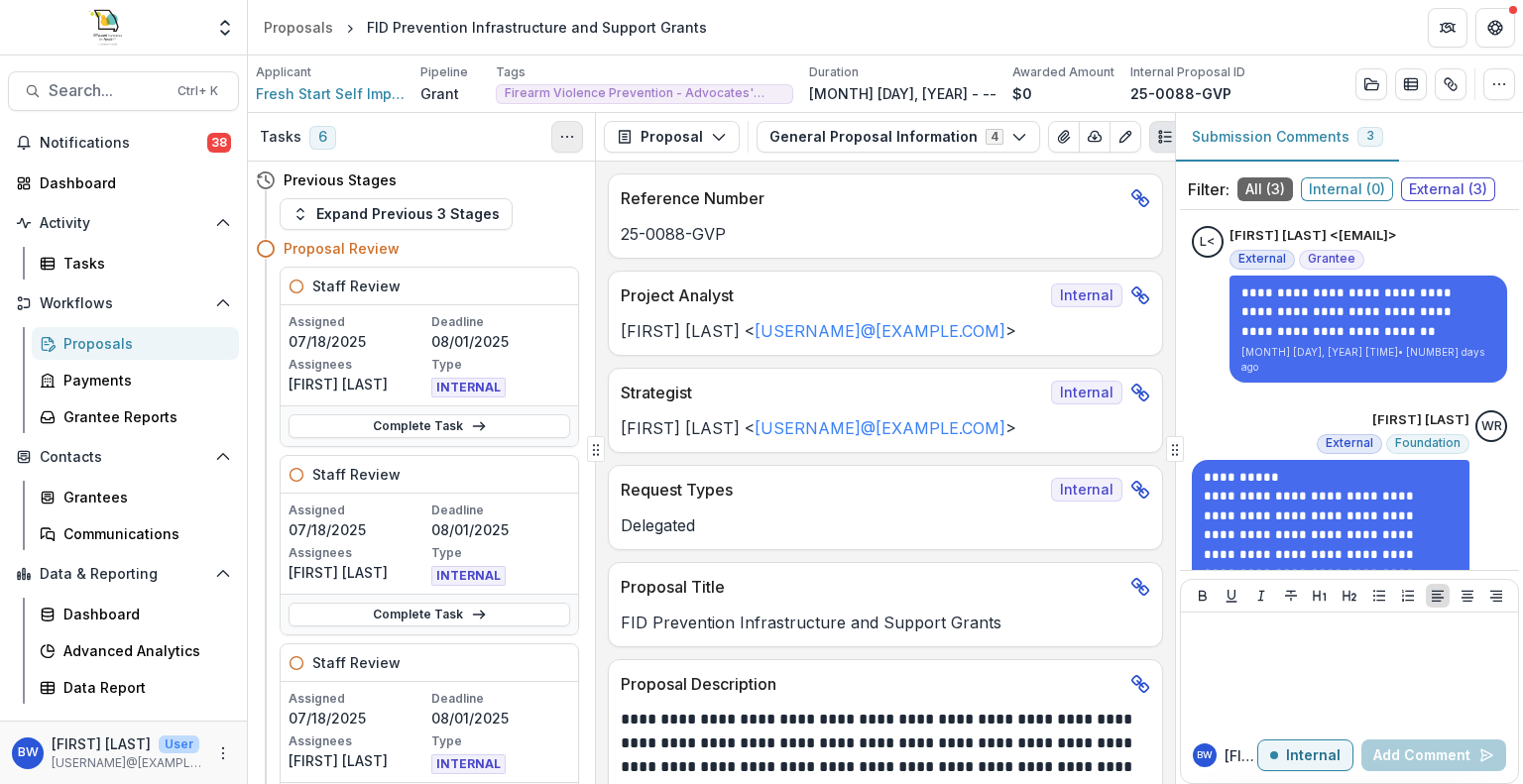 click 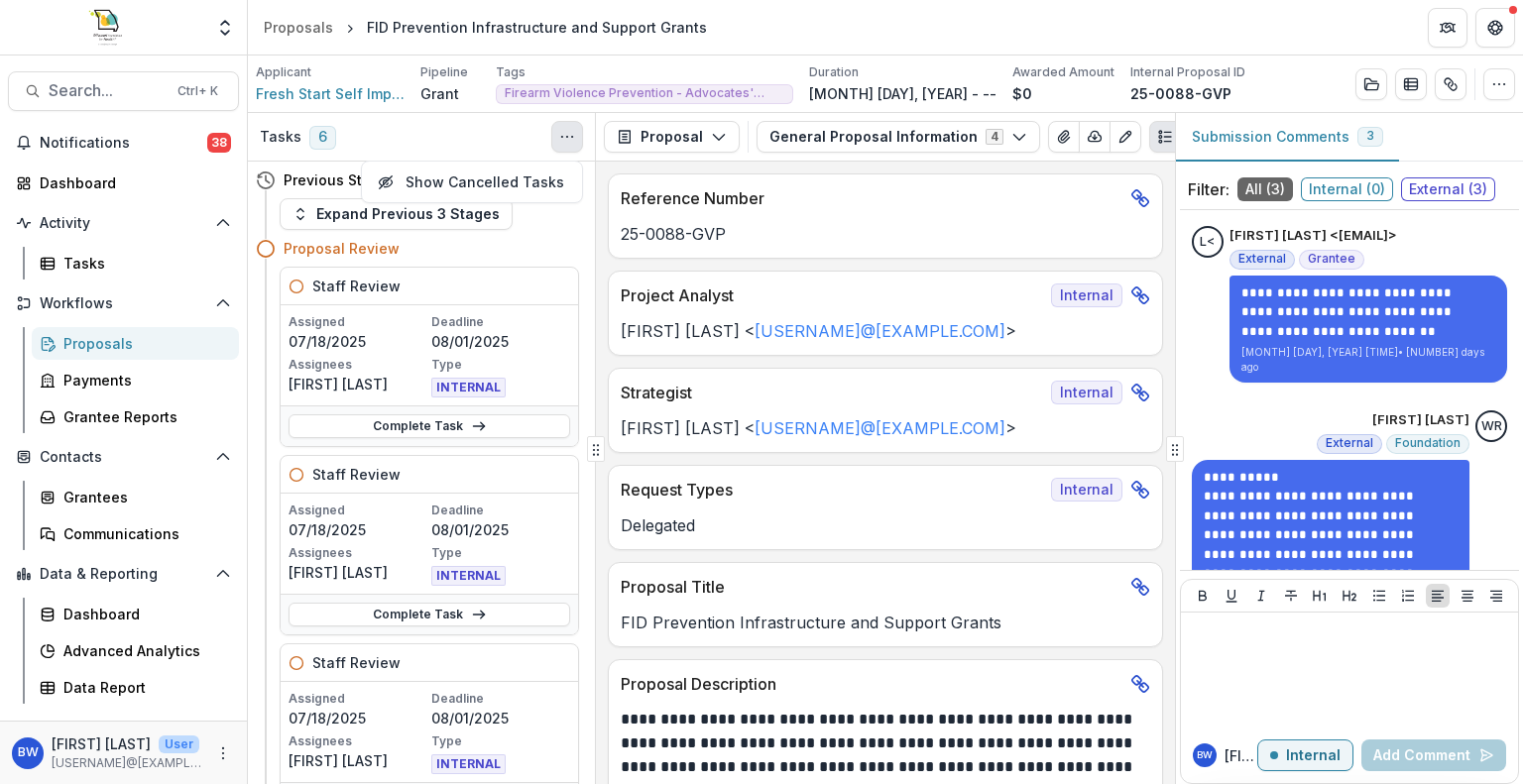 click 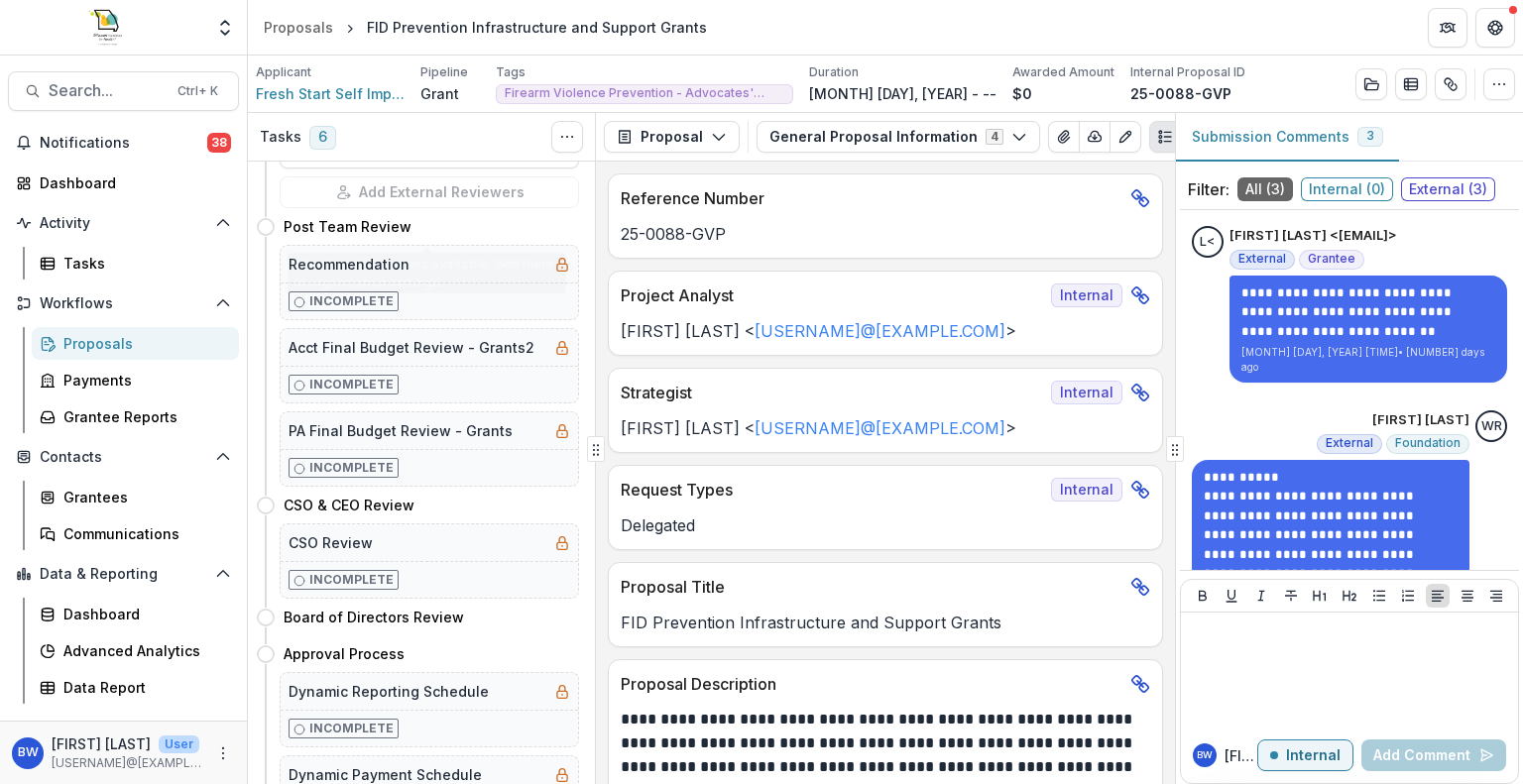 scroll, scrollTop: 1288, scrollLeft: 0, axis: vertical 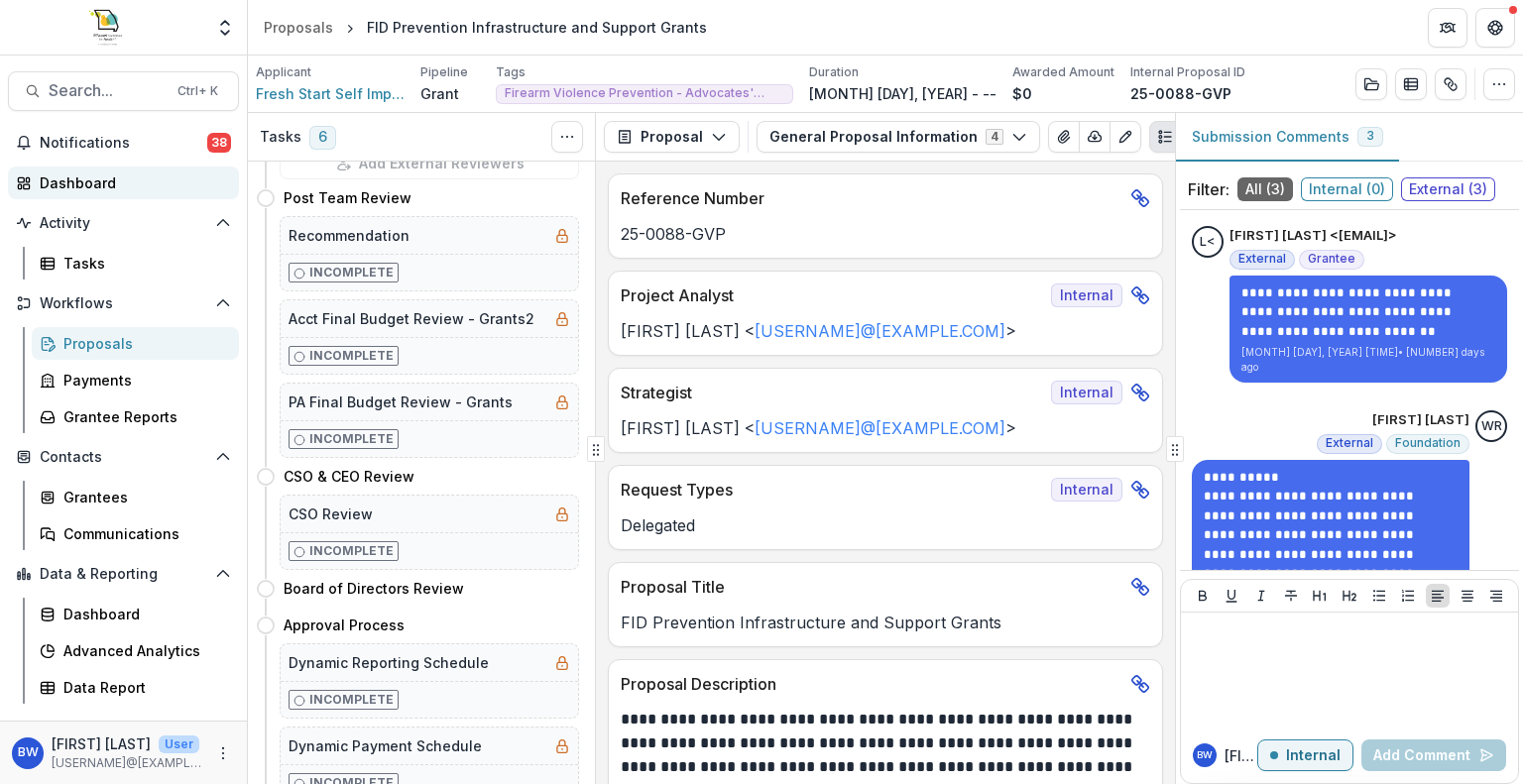 click on "Dashboard" at bounding box center (131, 182) 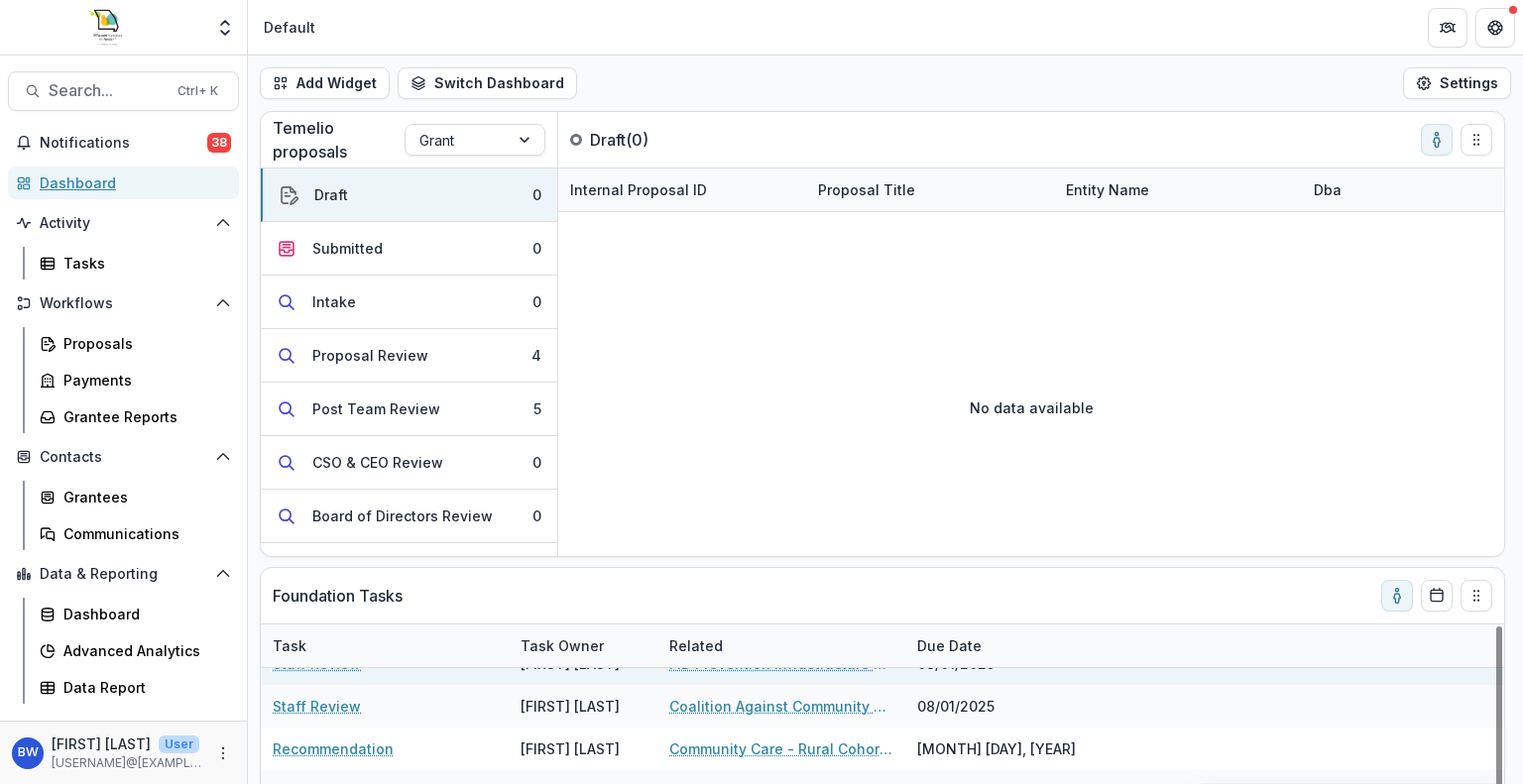 scroll, scrollTop: 39, scrollLeft: 0, axis: vertical 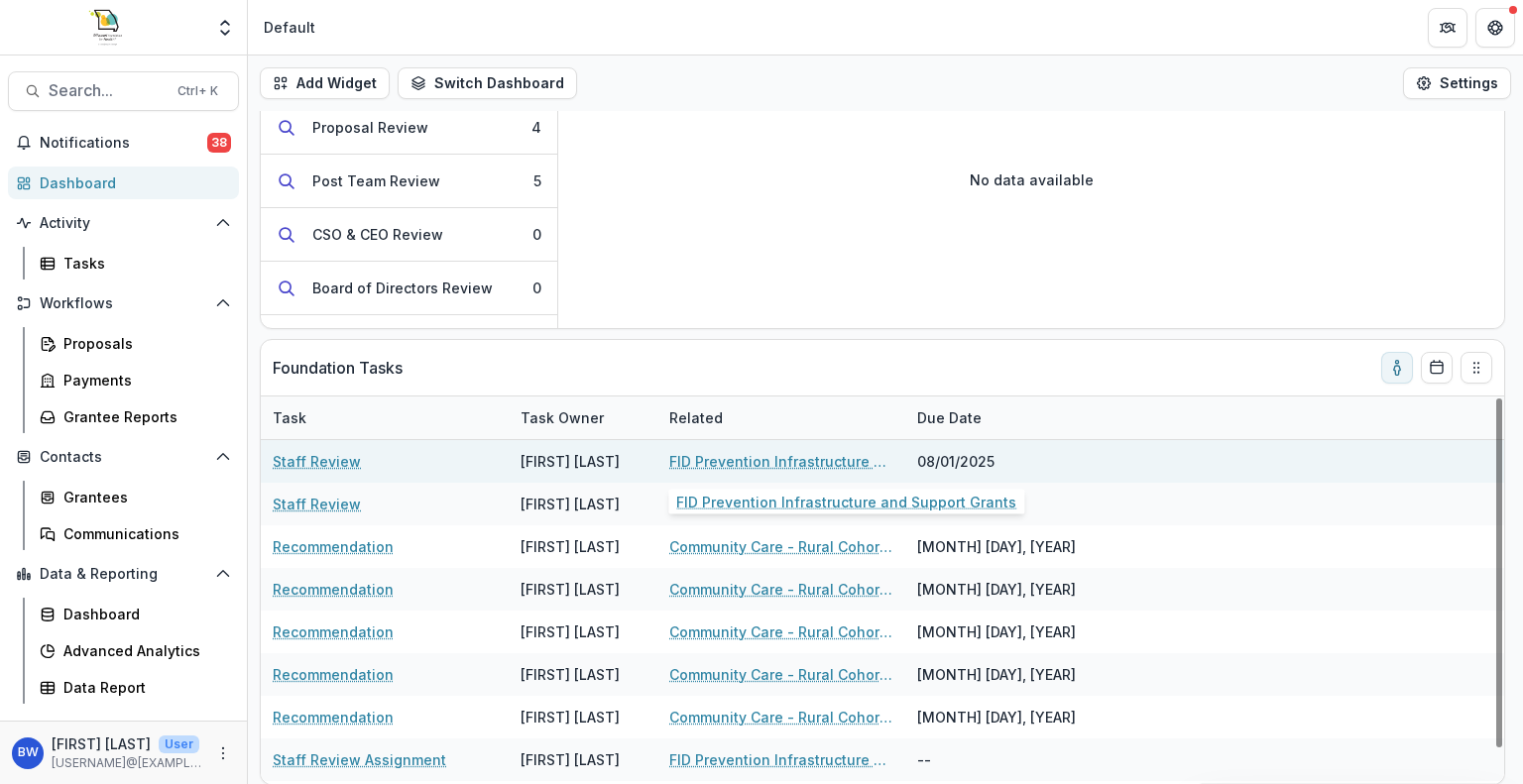 click on "FID Prevention Infrastructure and Support Grants" at bounding box center [781, 461] 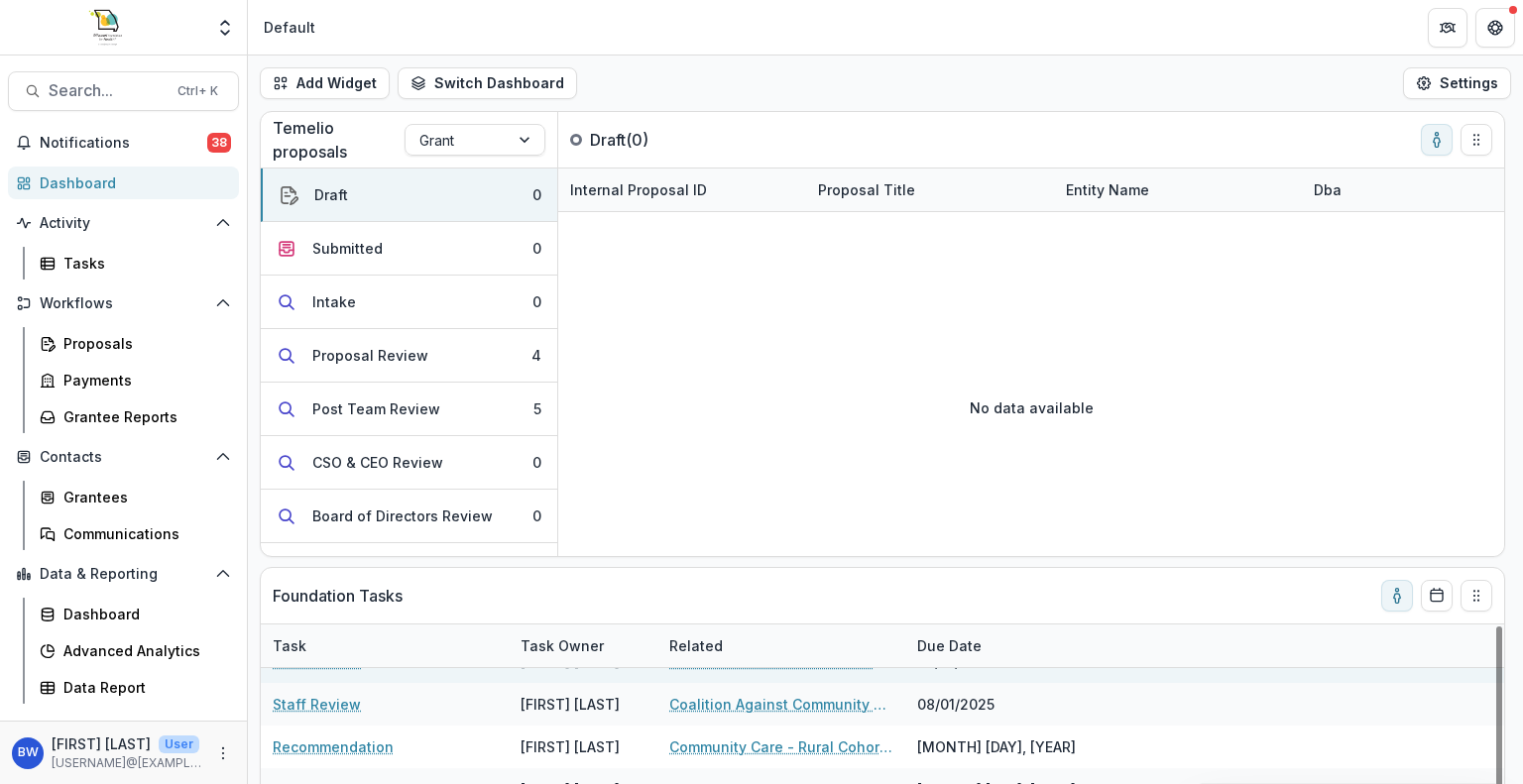 scroll, scrollTop: 39, scrollLeft: 0, axis: vertical 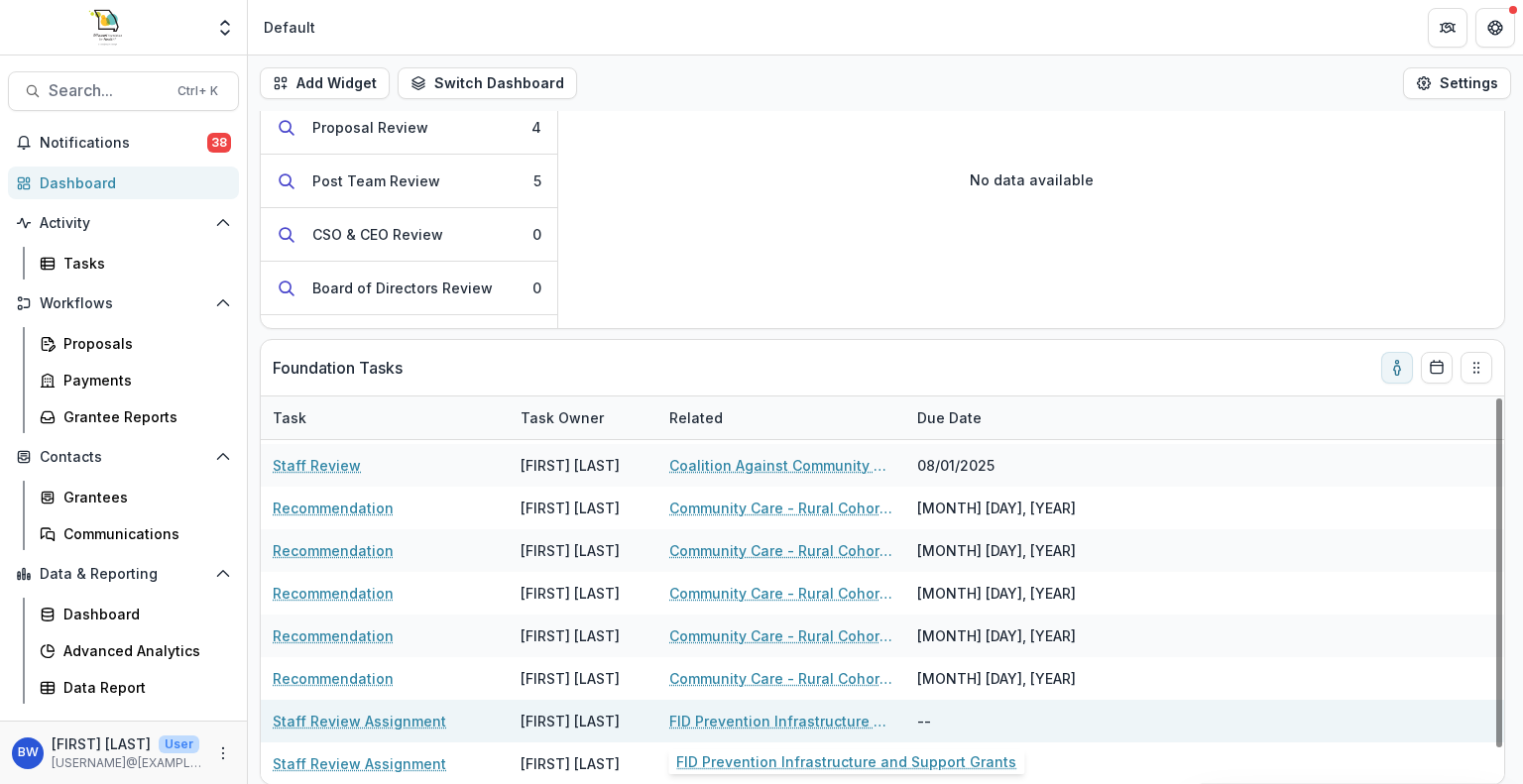 click on "FID Prevention Infrastructure and Support Grants" at bounding box center [781, 721] 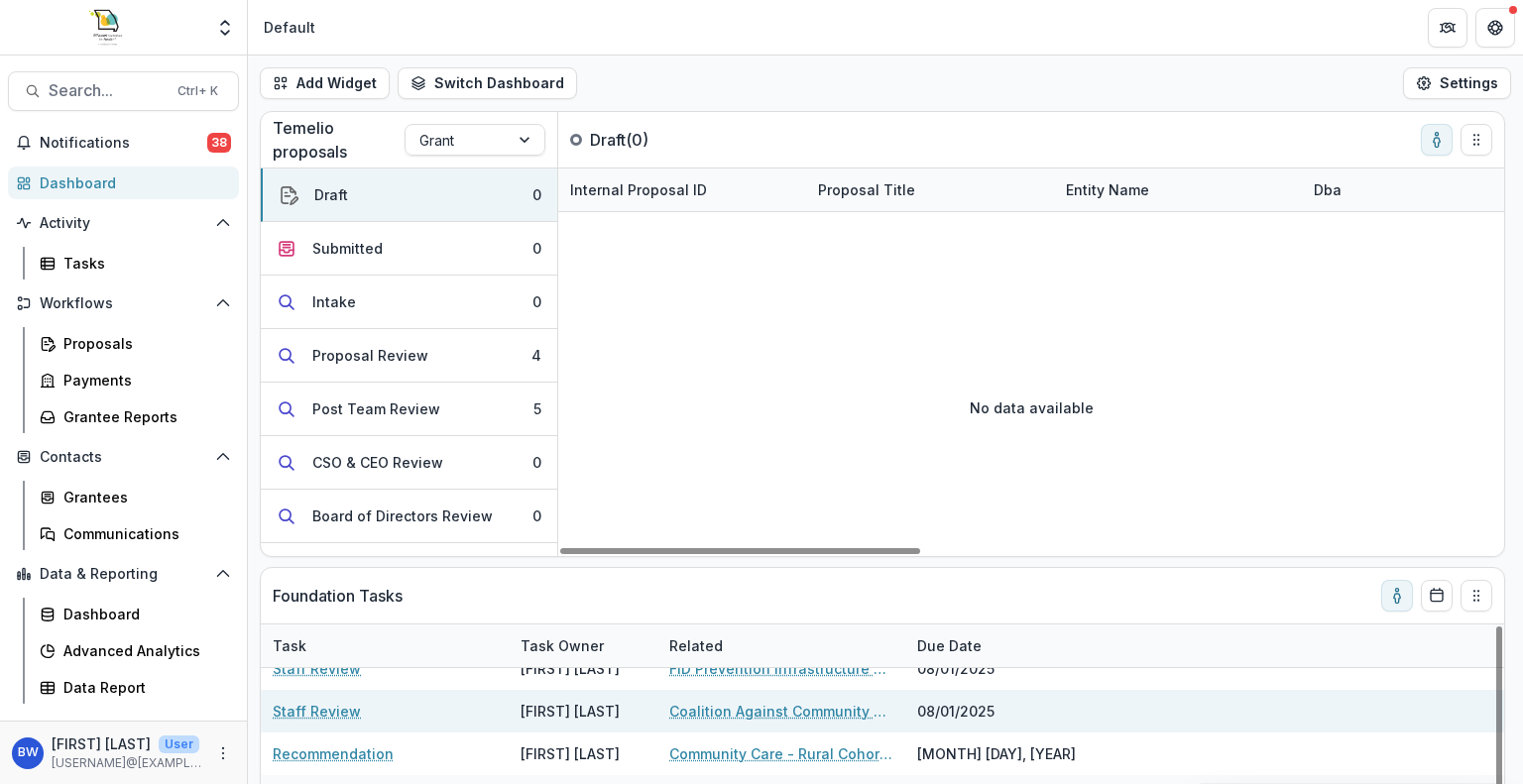 scroll, scrollTop: 39, scrollLeft: 0, axis: vertical 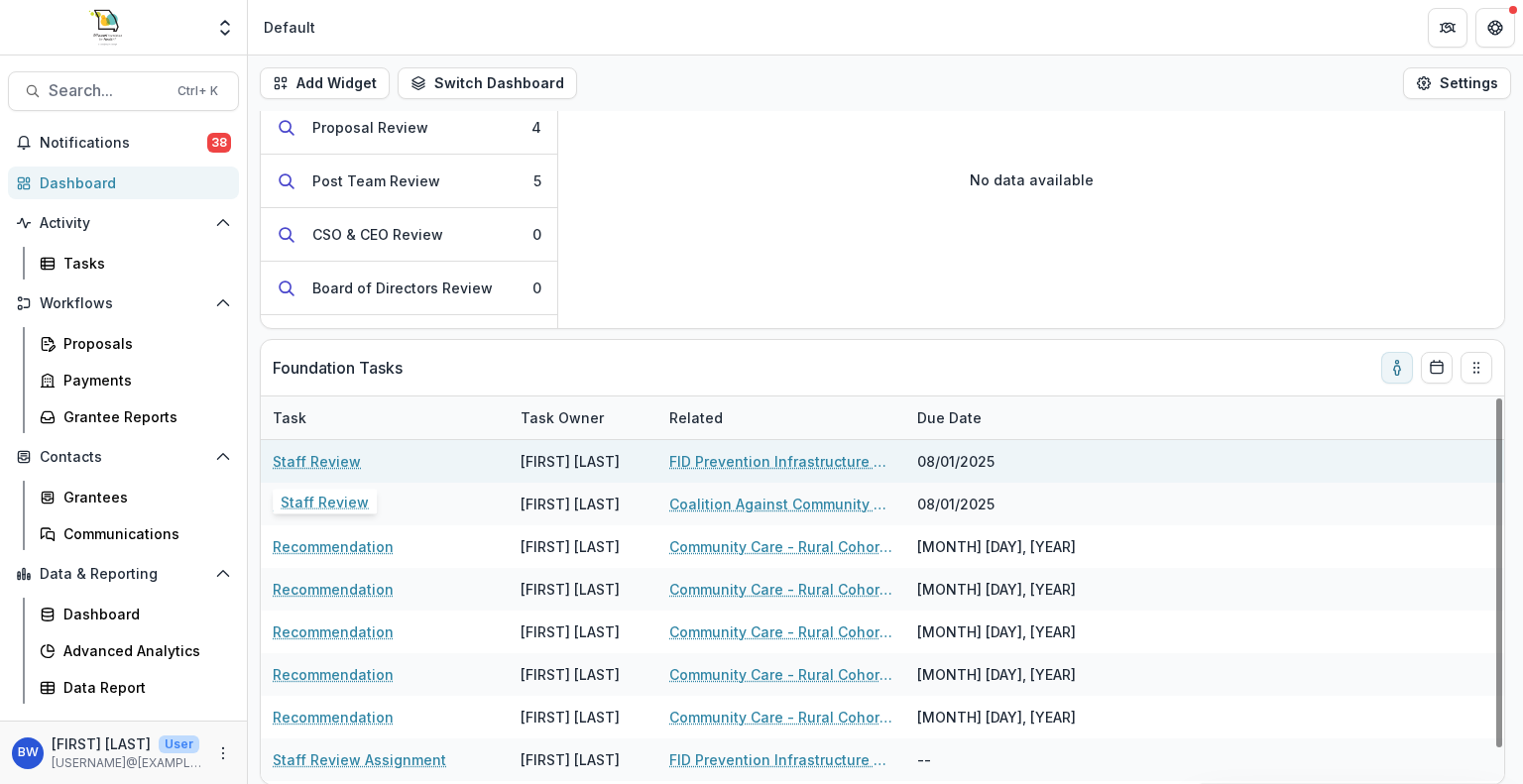 click on "Staff Review" at bounding box center (316, 461) 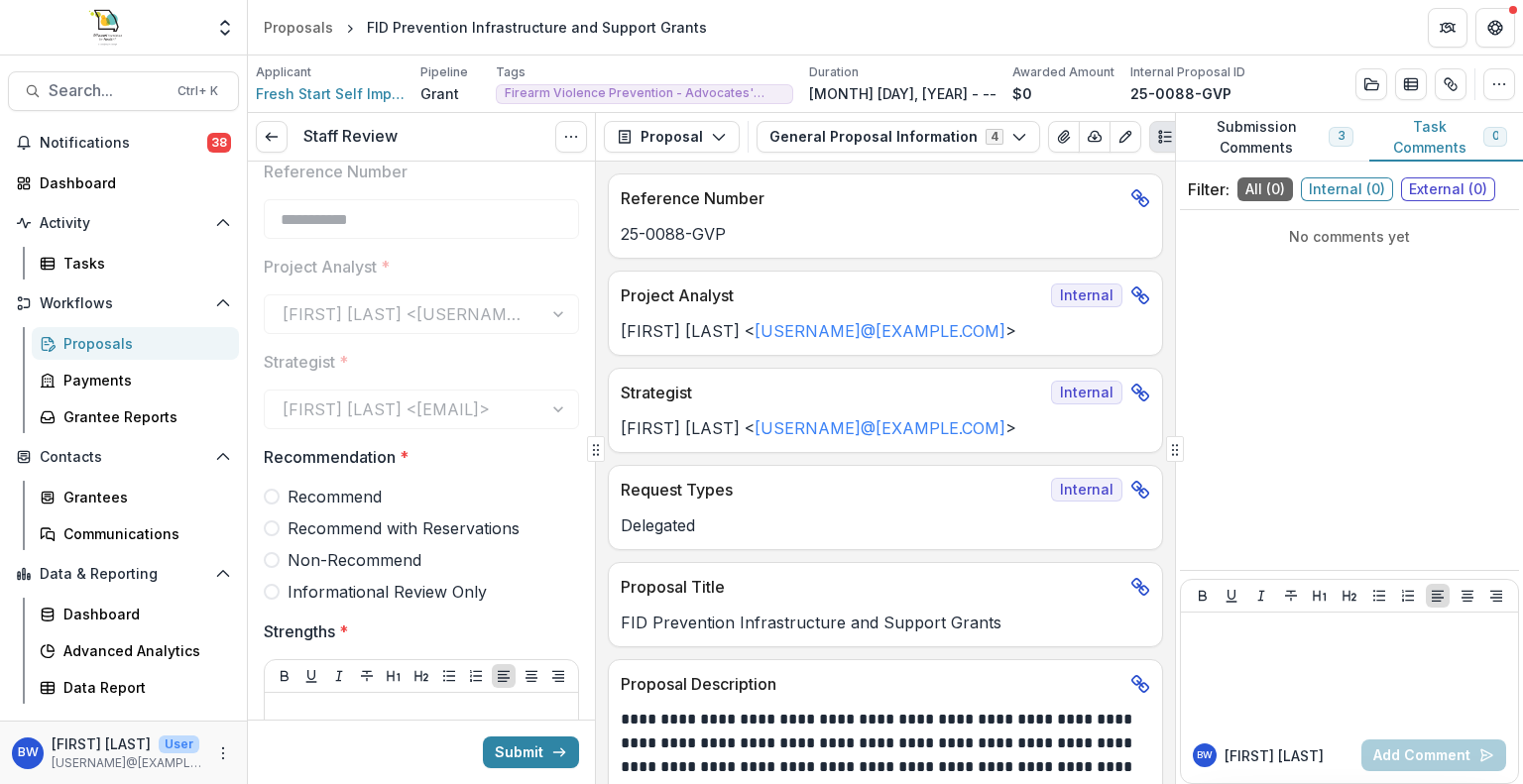 scroll, scrollTop: 0, scrollLeft: 0, axis: both 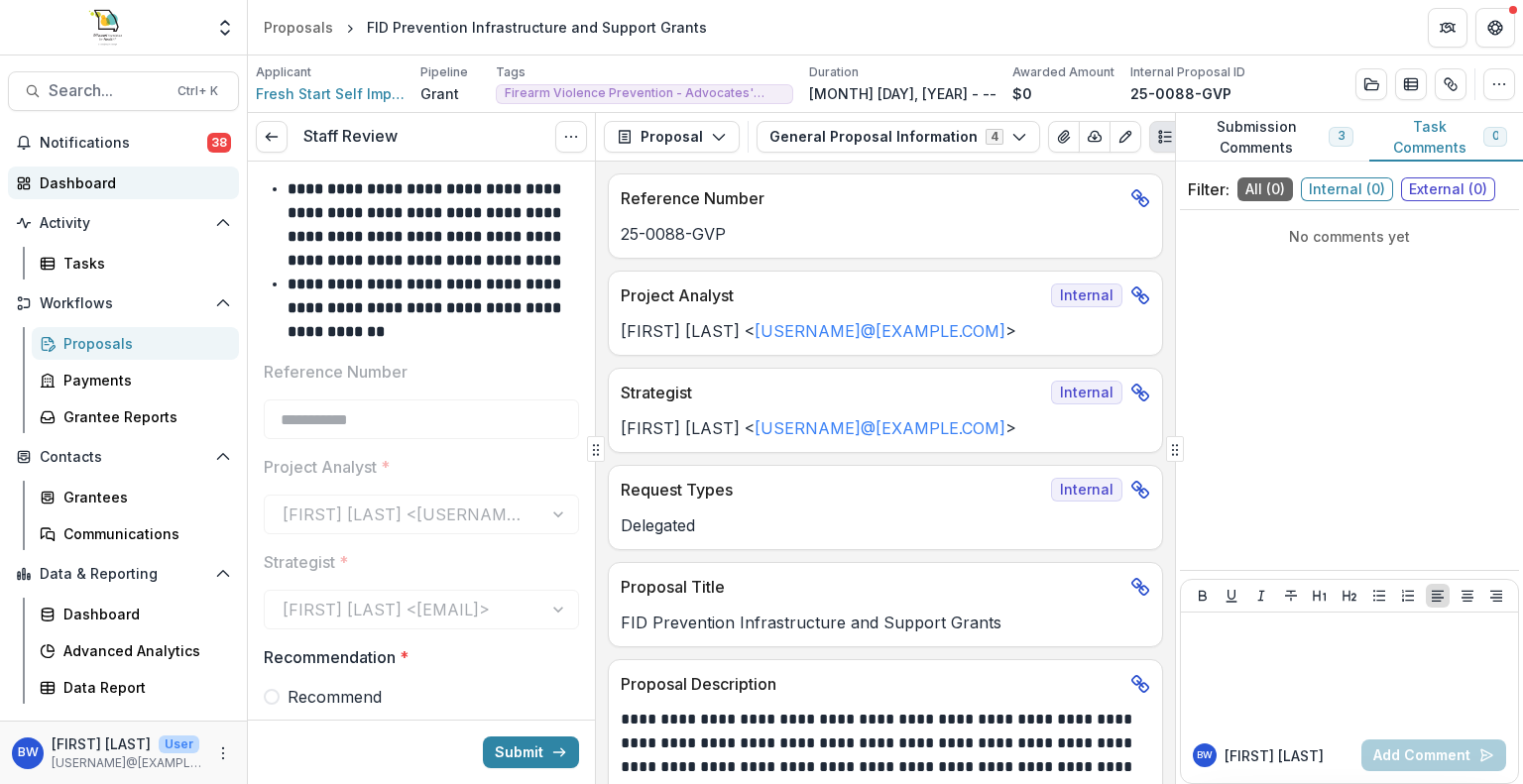 click on "Dashboard" at bounding box center (131, 182) 